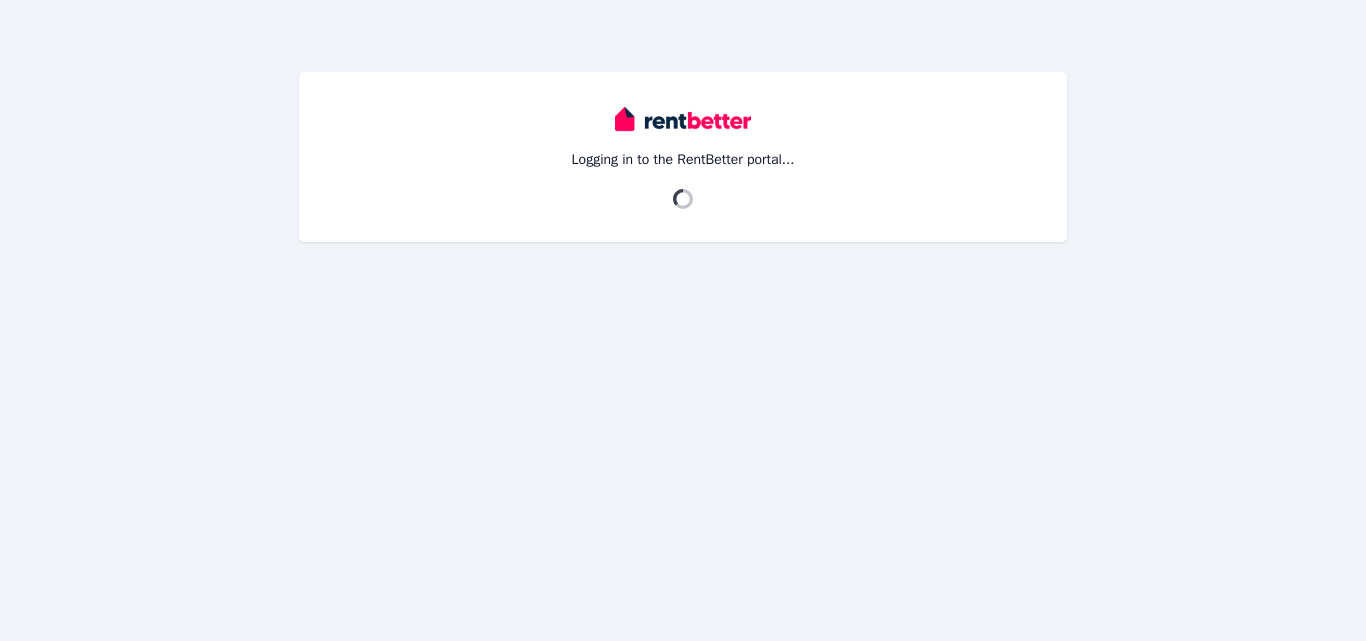 scroll, scrollTop: 0, scrollLeft: 0, axis: both 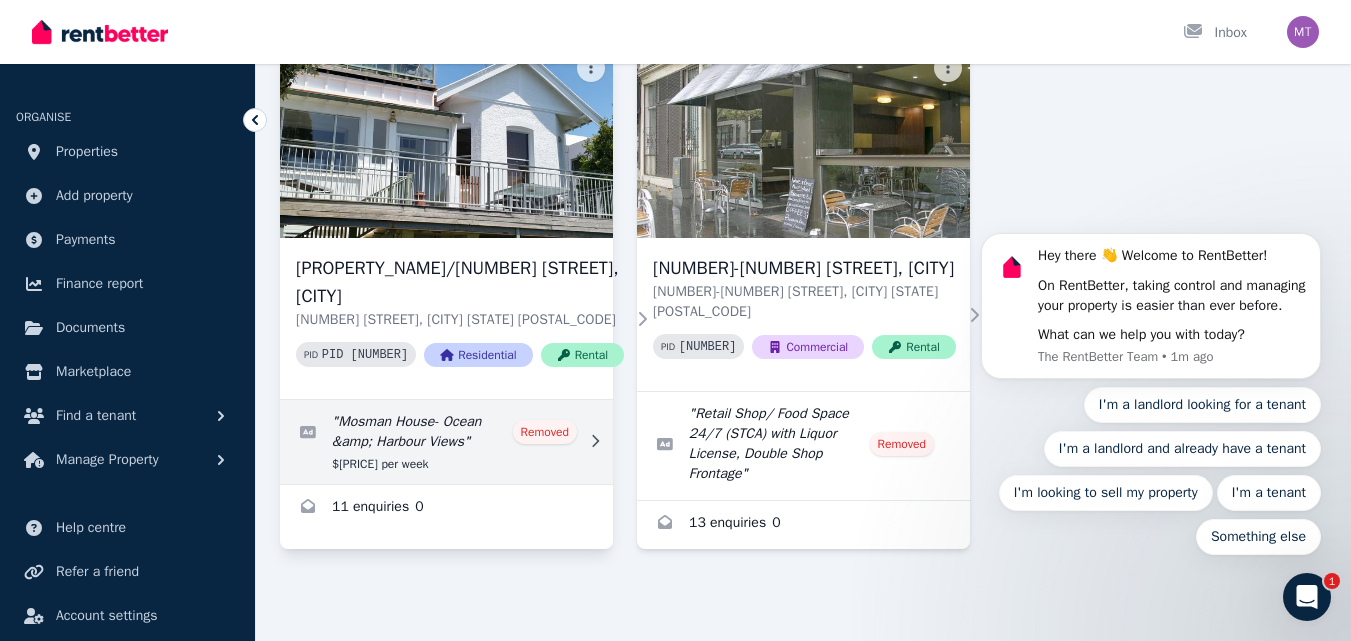 click 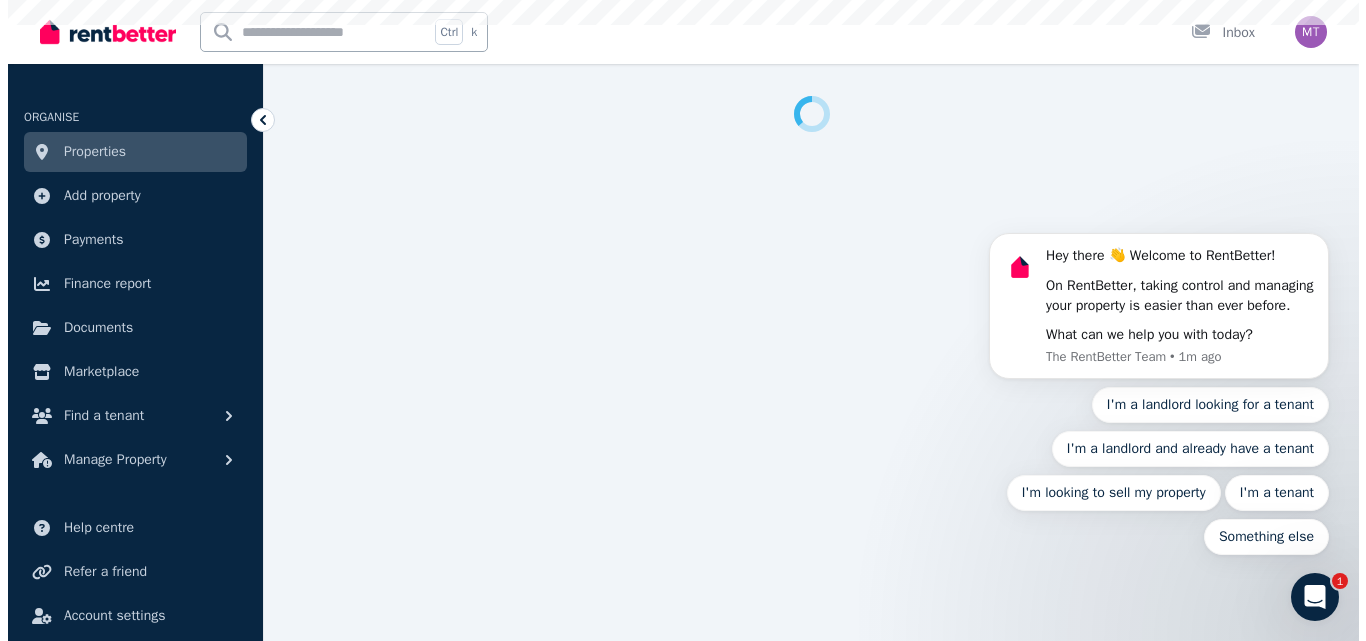scroll, scrollTop: 0, scrollLeft: 0, axis: both 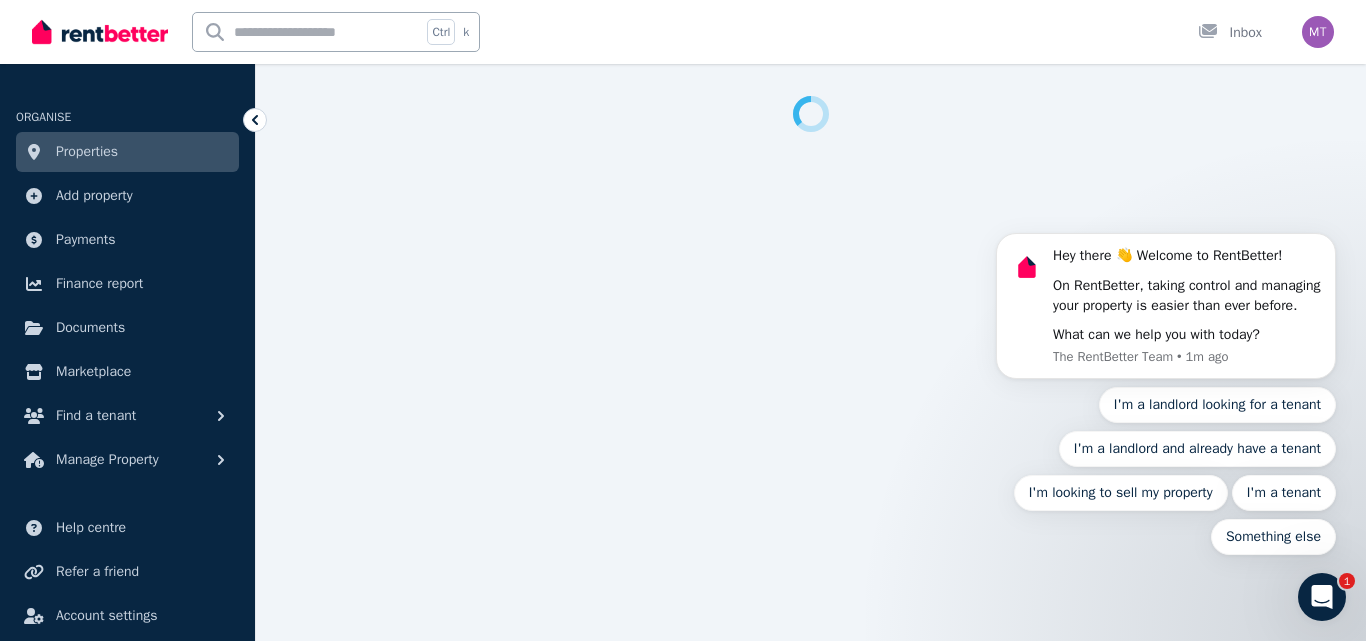 select on "**********" 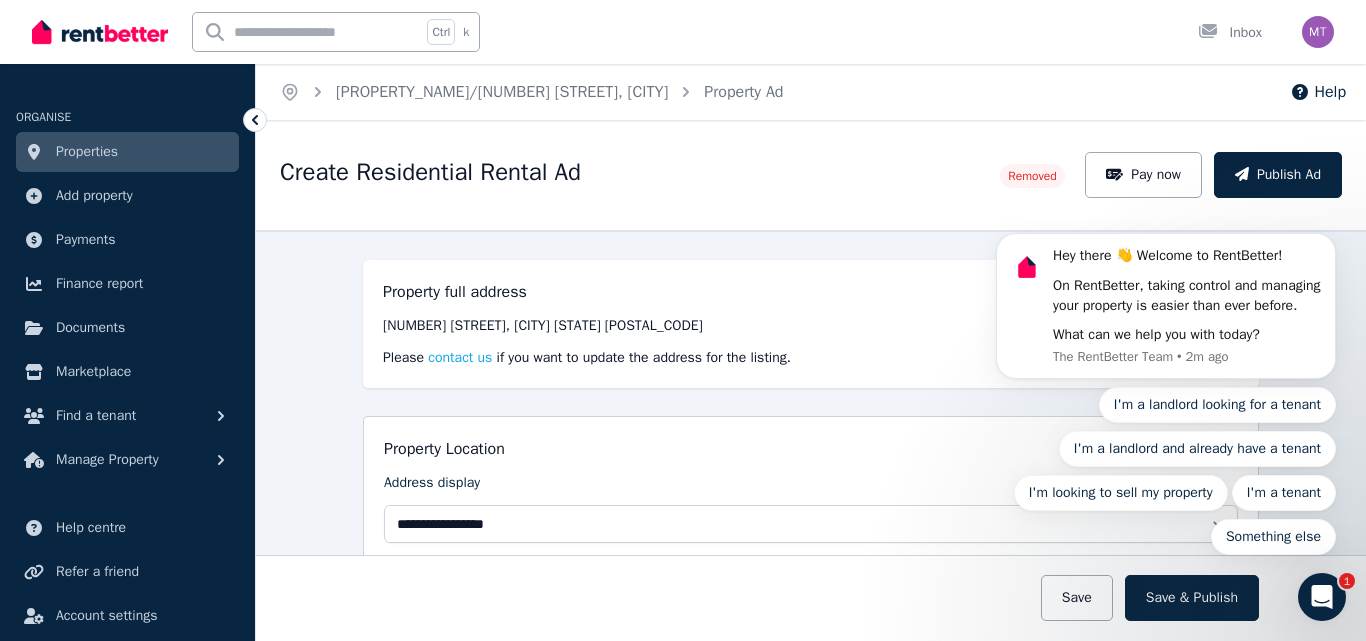 drag, startPoint x: 1352, startPoint y: 266, endPoint x: 1355, endPoint y: 303, distance: 37.12142 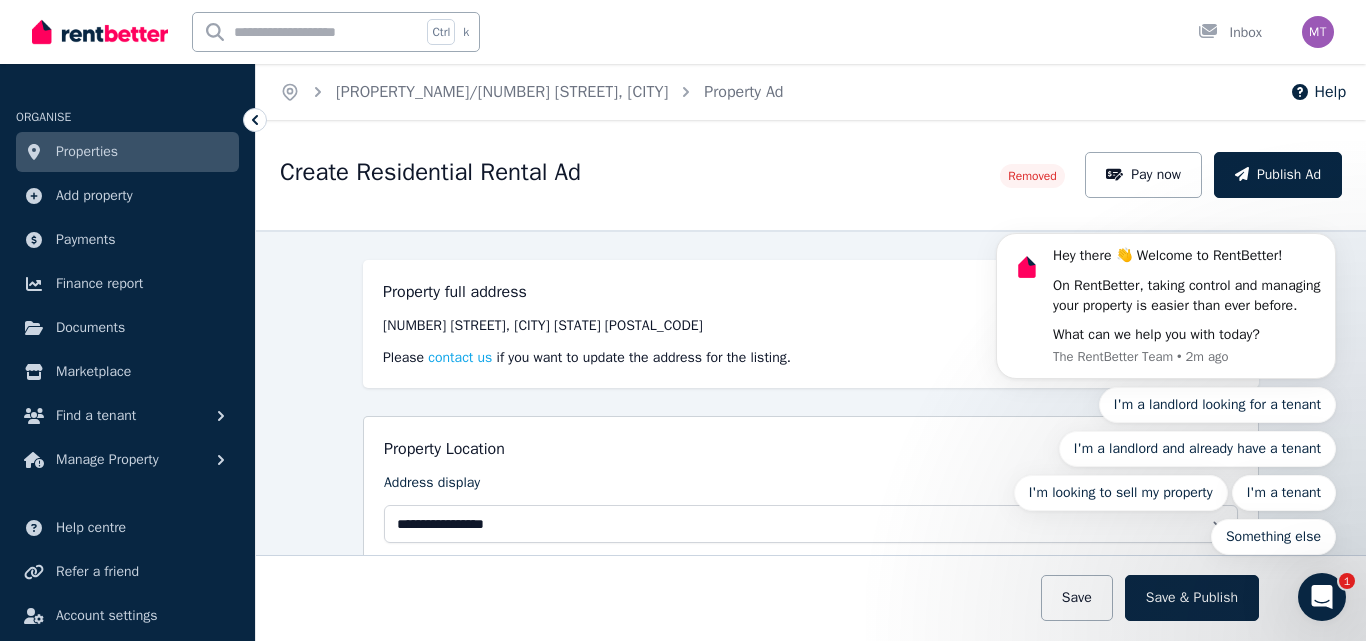click on "Hey there 👋 Welcome to RentBetter! On RentBetter, taking control and managing your property is easier than ever before. What can we help you with today? The RentBetter Team • 2m ago I'm a landlord looking for a tenant I'm a landlord and already have a tenant I'm looking to sell my property I'm a tenant Something else" at bounding box center [1166, 301] 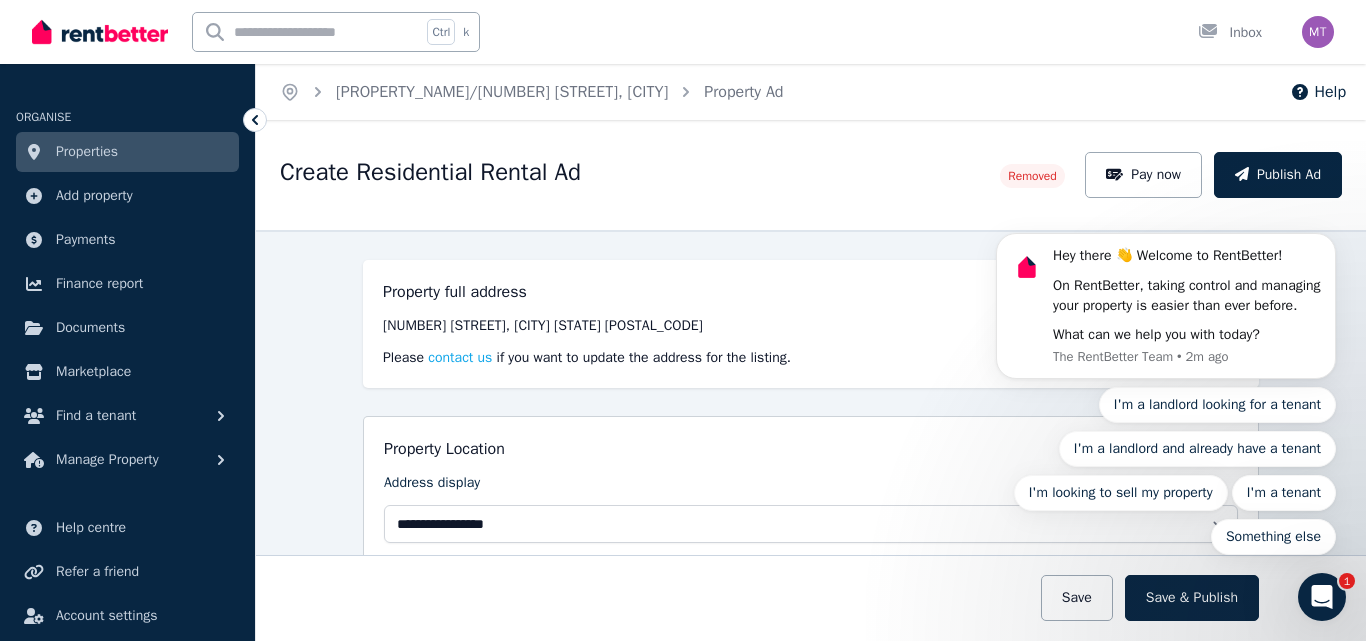 drag, startPoint x: 1349, startPoint y: 264, endPoint x: 1350, endPoint y: 293, distance: 29.017237 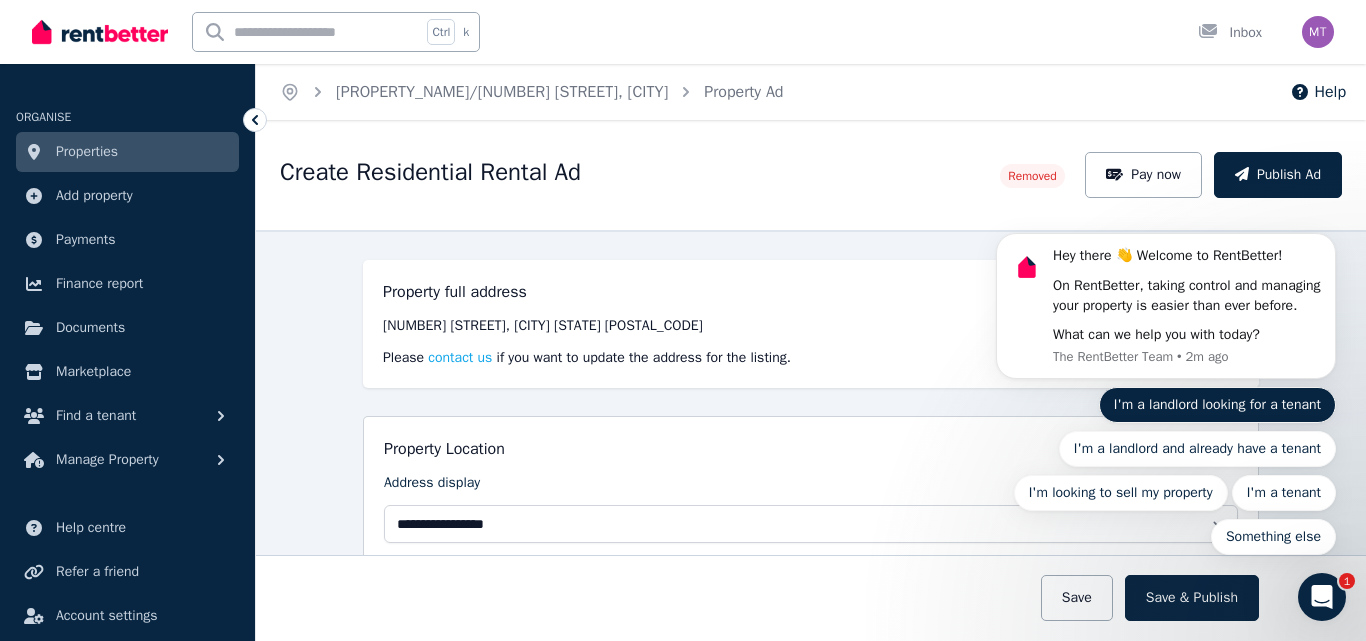 click on "I'm a landlord looking for a tenant" at bounding box center [1217, 405] 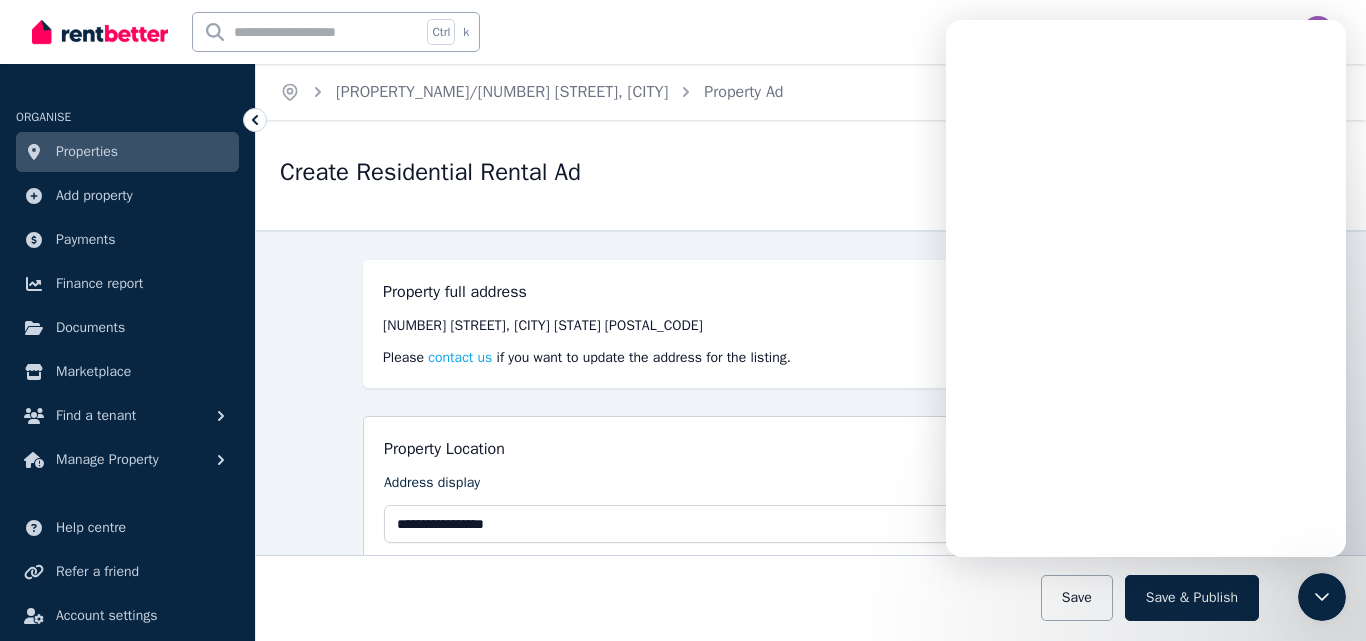 scroll, scrollTop: 0, scrollLeft: 0, axis: both 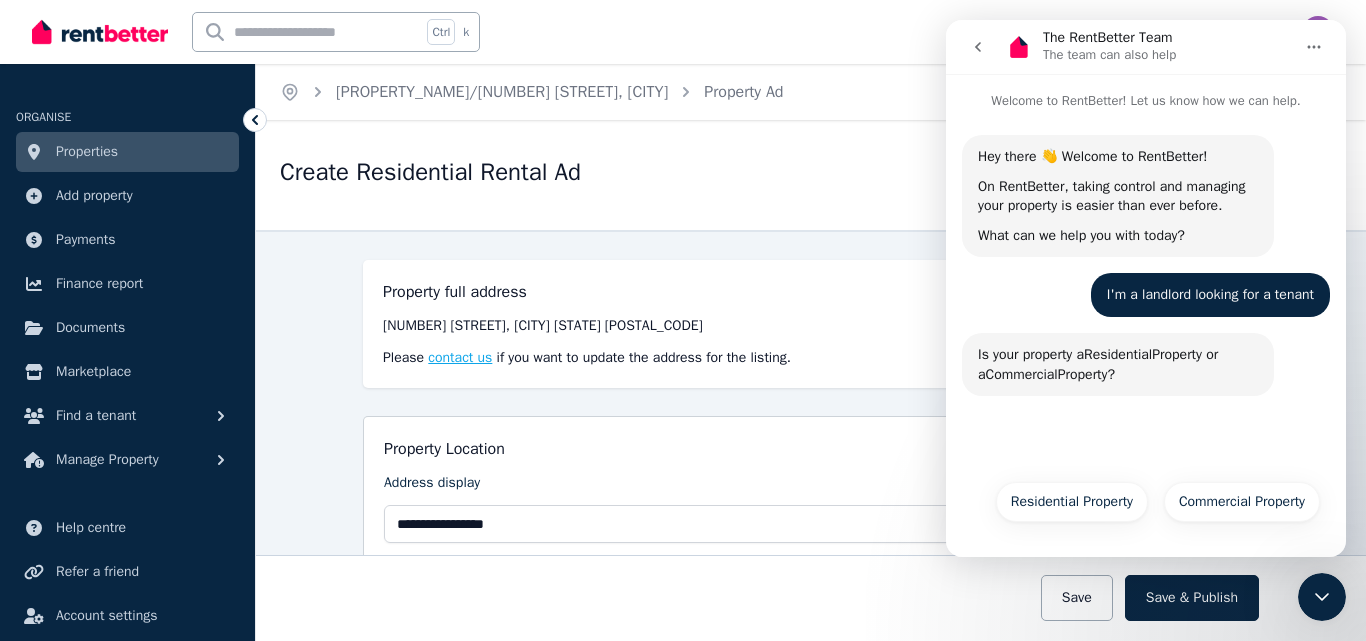click on "contact us" at bounding box center (460, 358) 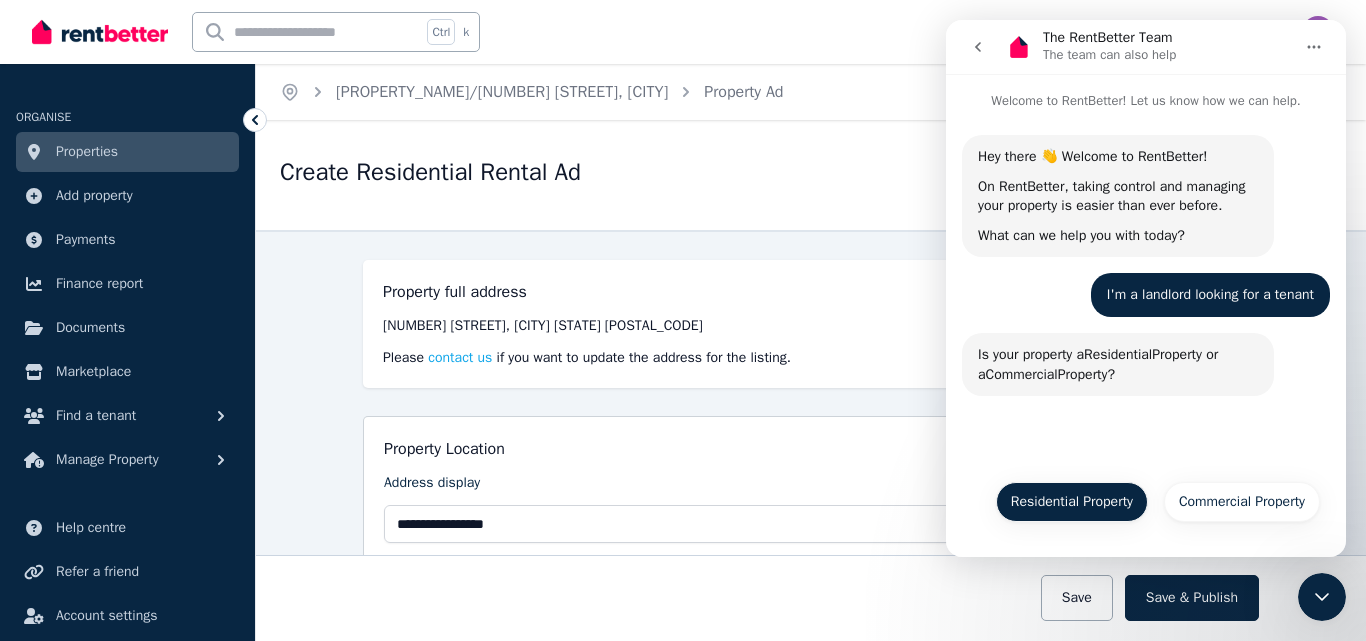 click on "Residential Property" at bounding box center [1072, 502] 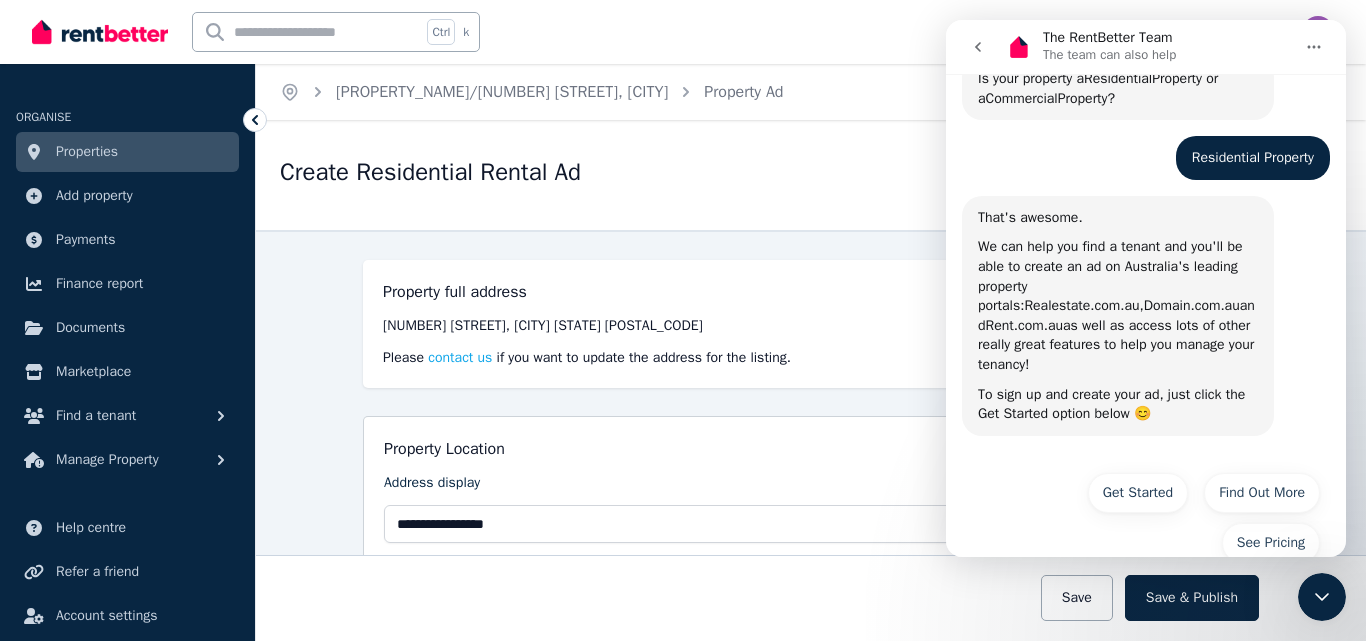 scroll, scrollTop: 295, scrollLeft: 0, axis: vertical 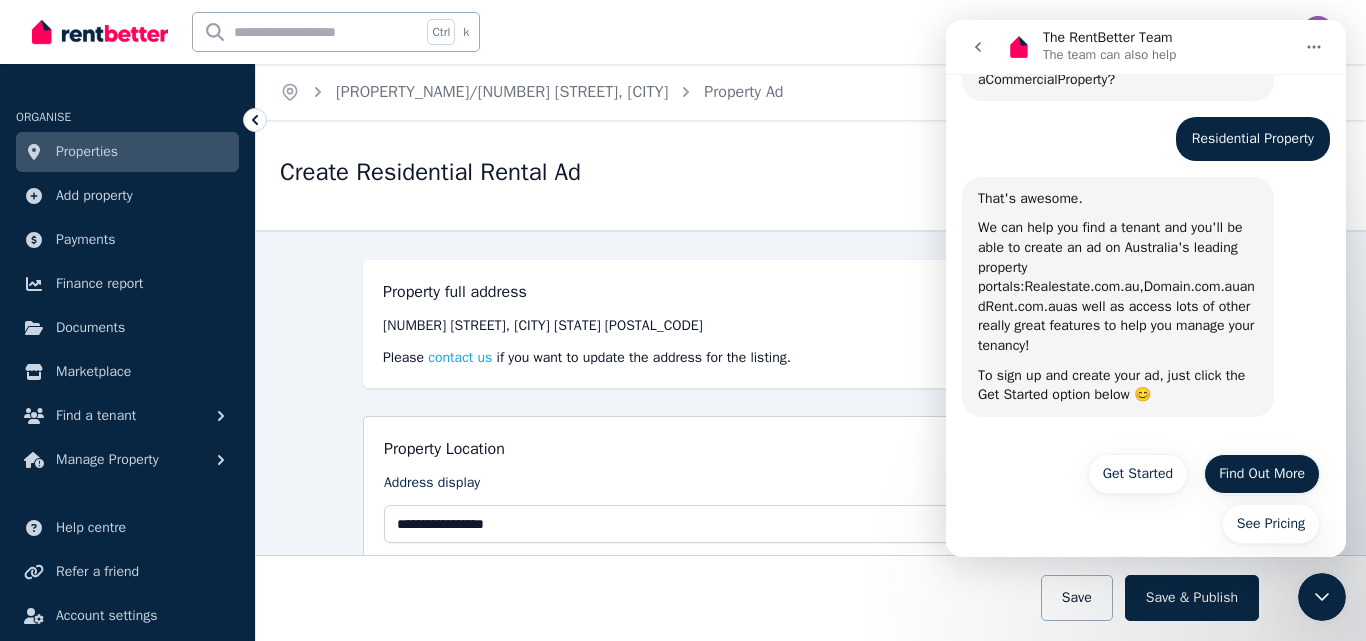 click on "Find Out More" at bounding box center (1262, 474) 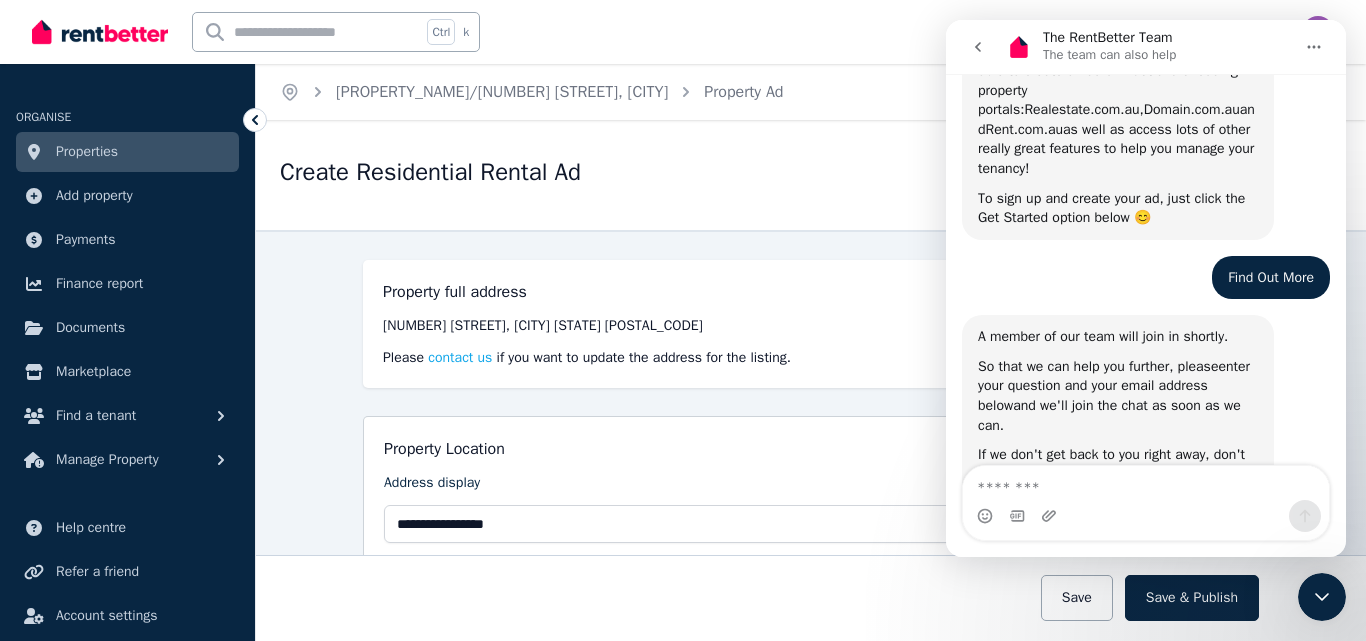 scroll, scrollTop: 544, scrollLeft: 0, axis: vertical 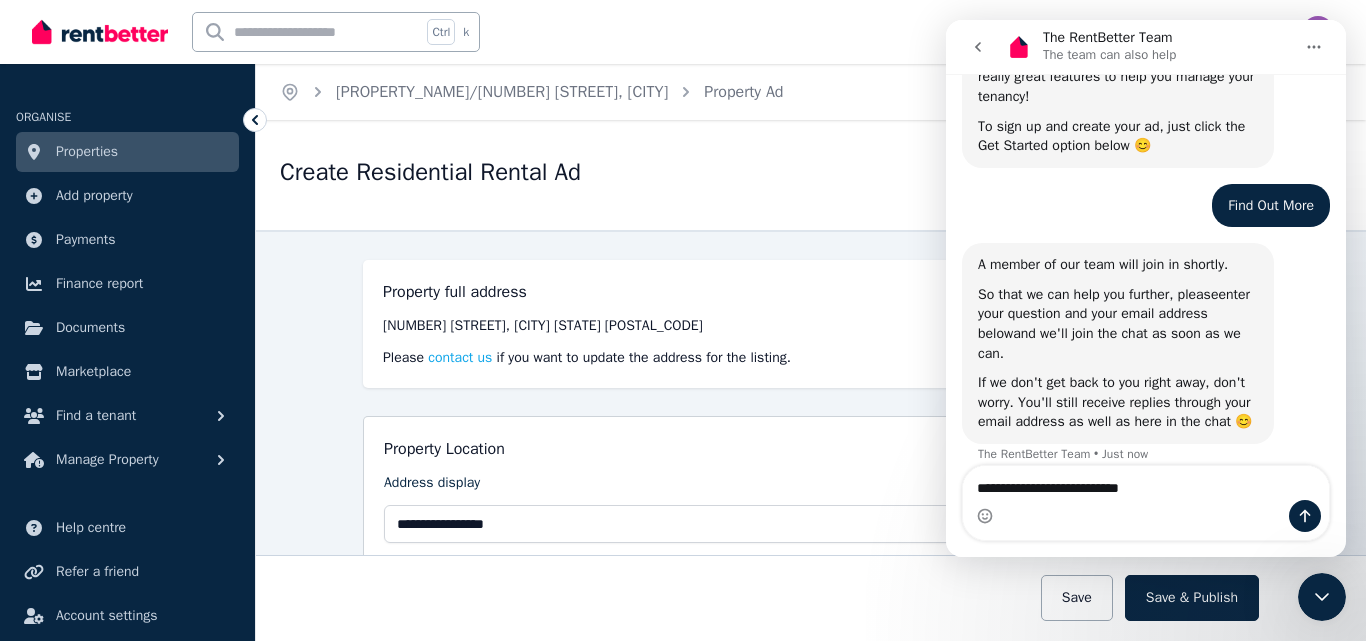 click on "**********" at bounding box center [1146, 483] 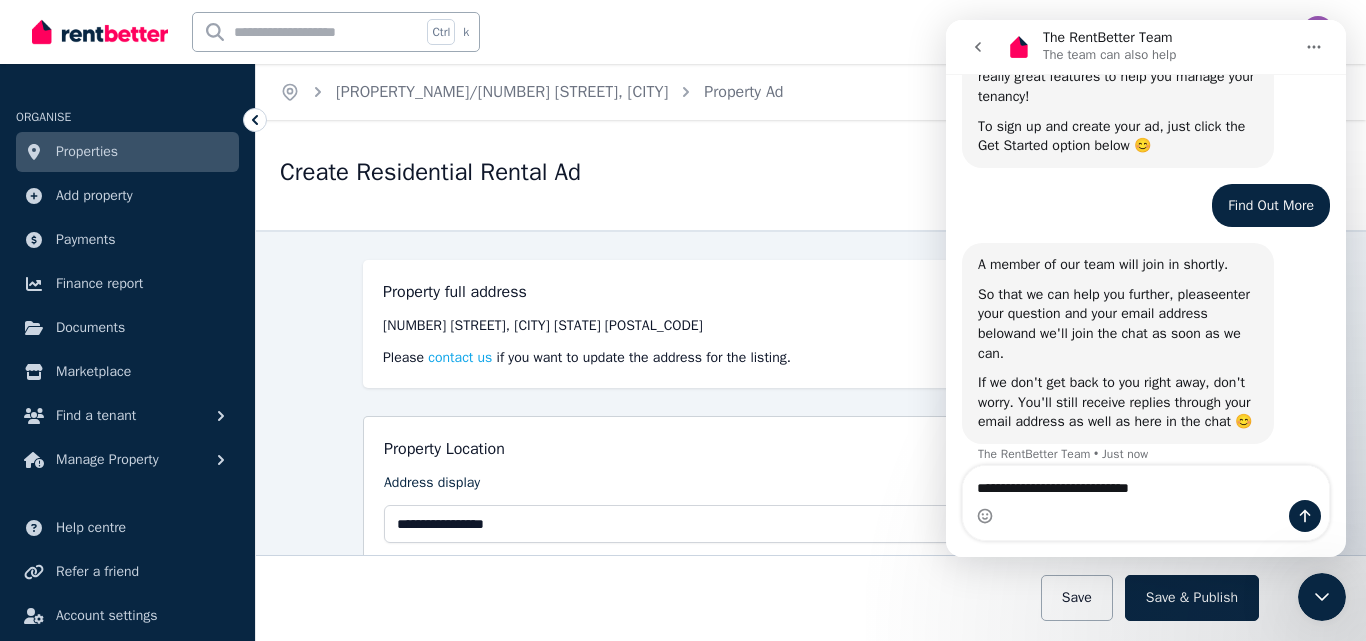 type on "**********" 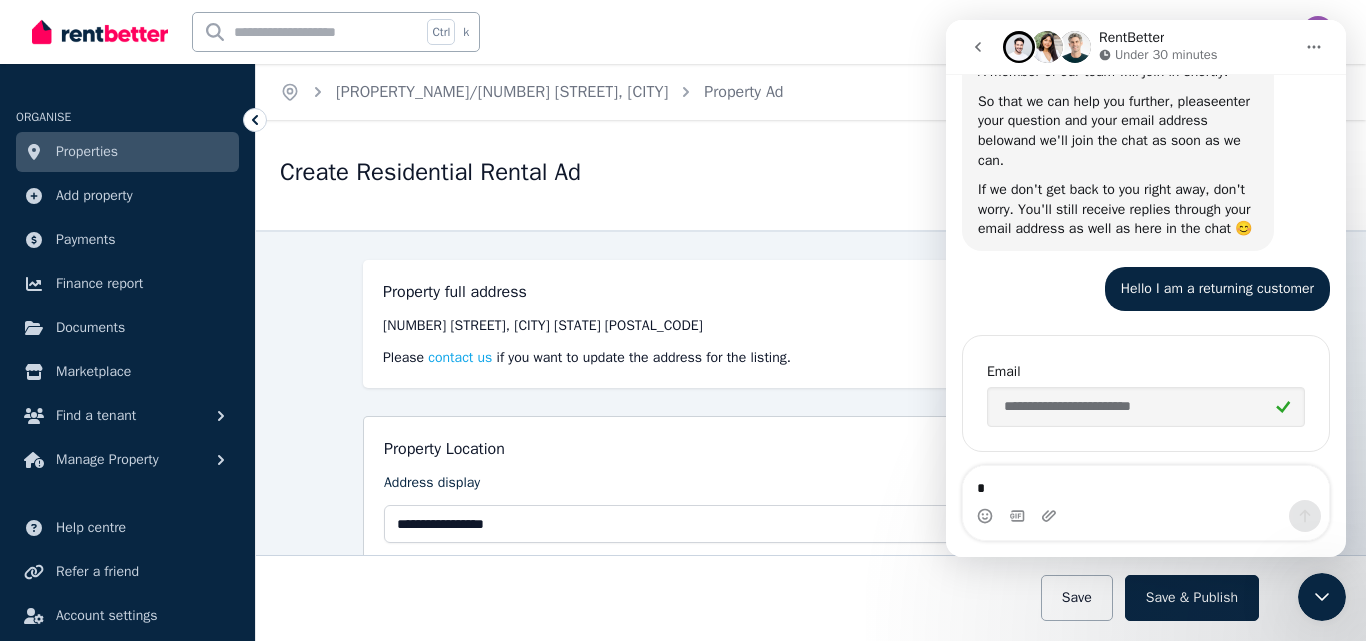scroll, scrollTop: 793, scrollLeft: 0, axis: vertical 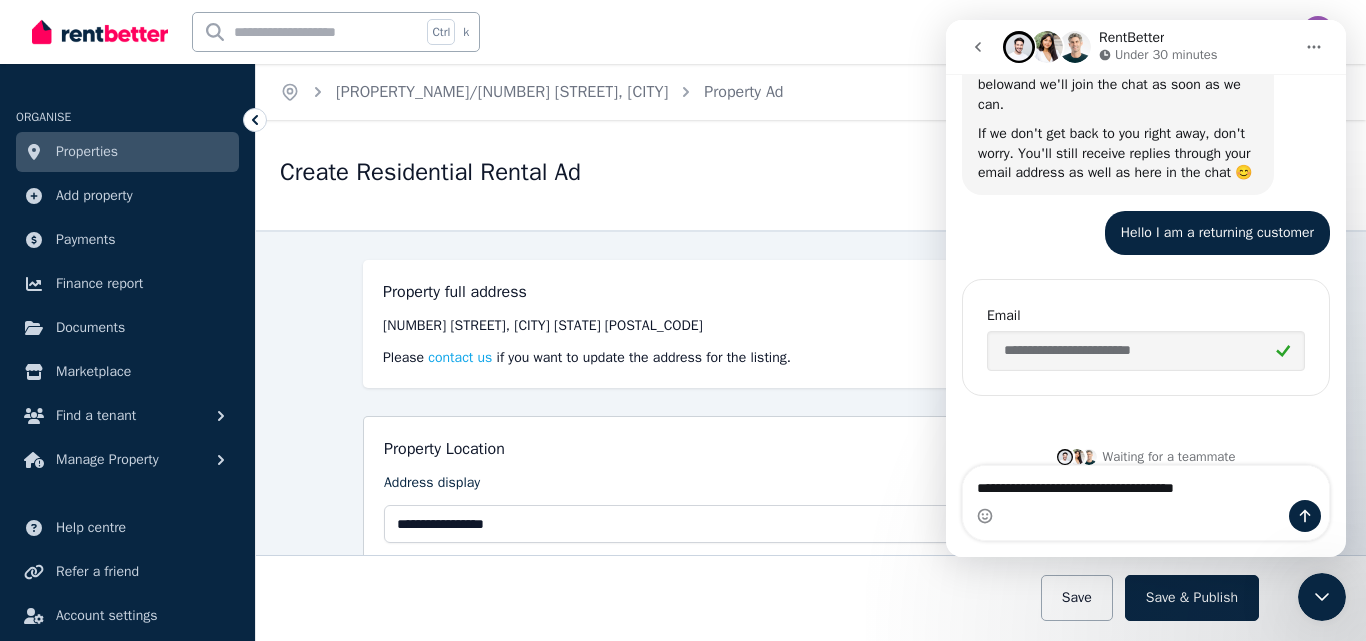 click on "**********" at bounding box center [1146, 483] 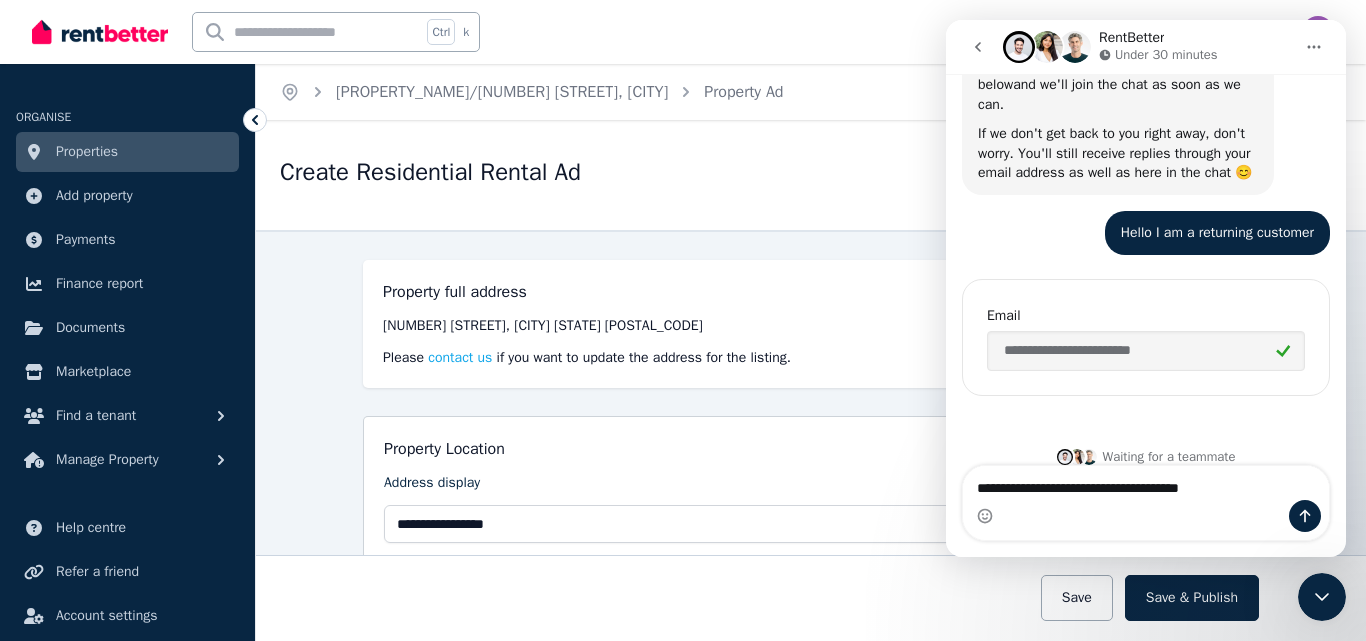 click on "**********" at bounding box center [1146, 483] 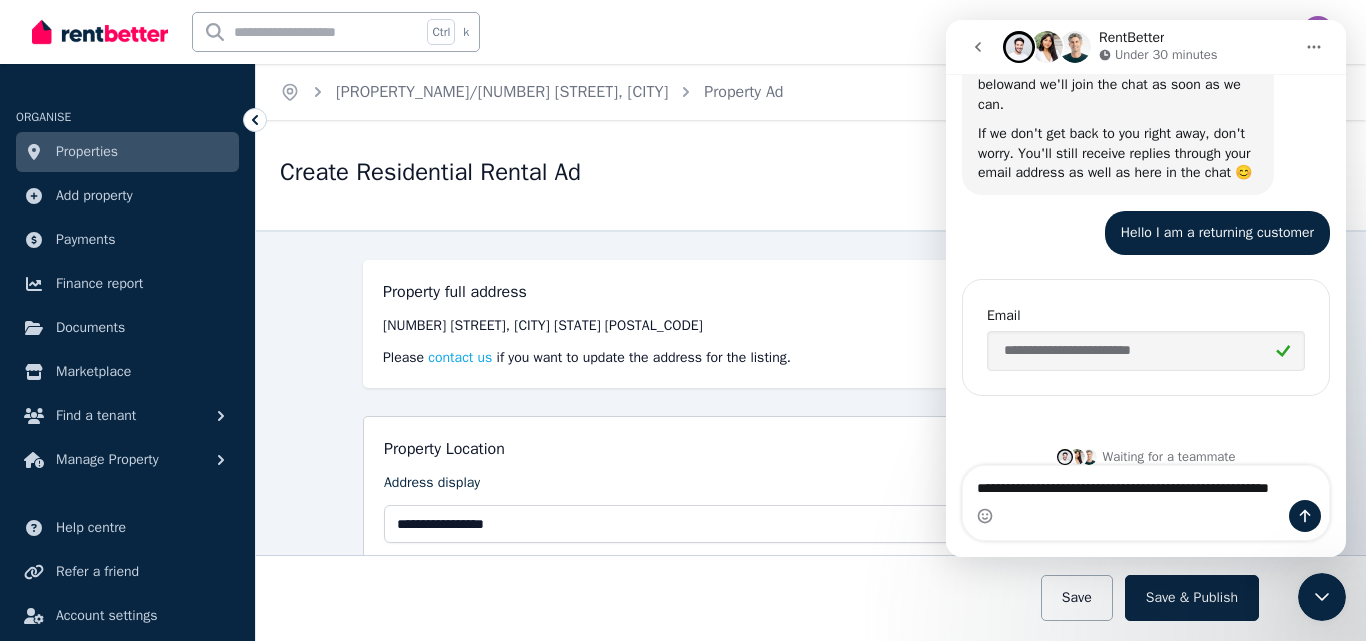 scroll, scrollTop: 813, scrollLeft: 0, axis: vertical 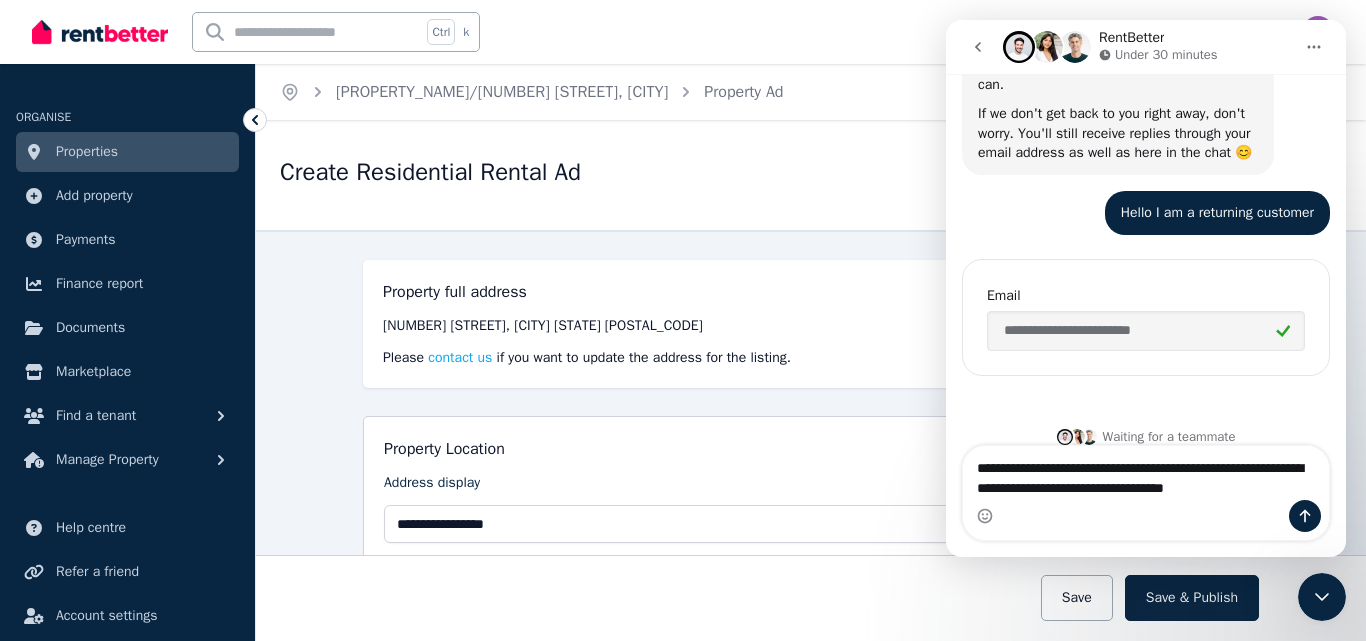 click on "**********" at bounding box center (1146, 473) 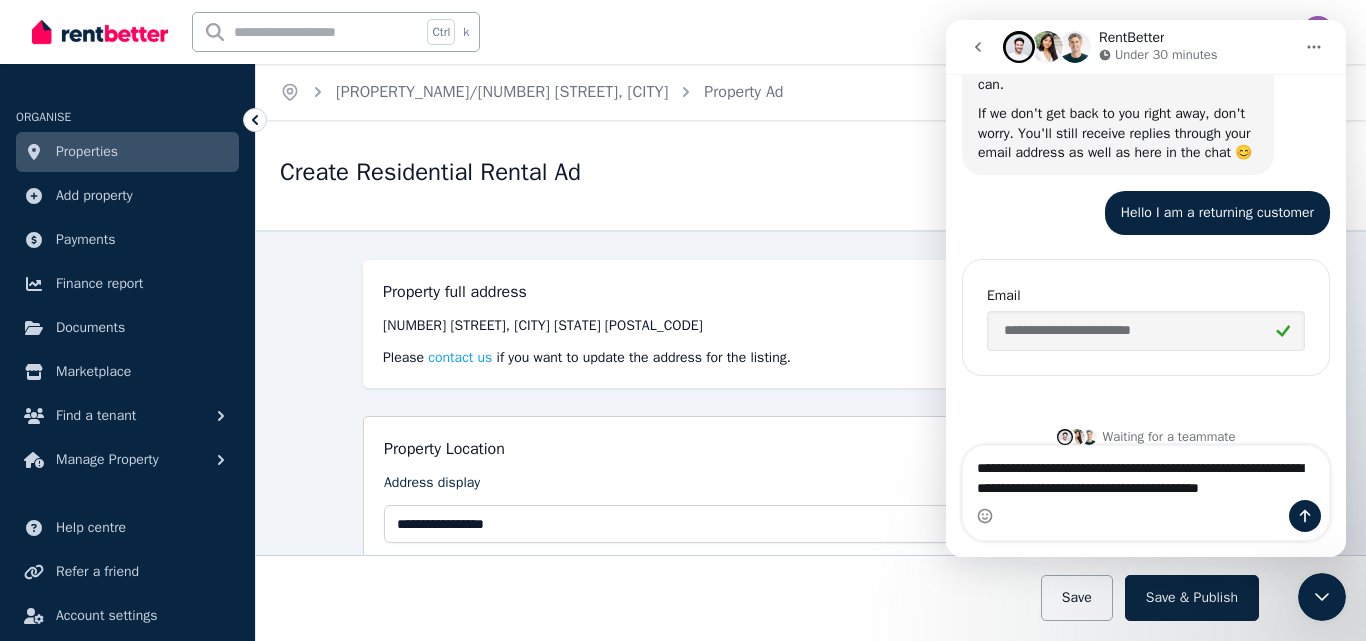 click on "**********" at bounding box center [1146, 473] 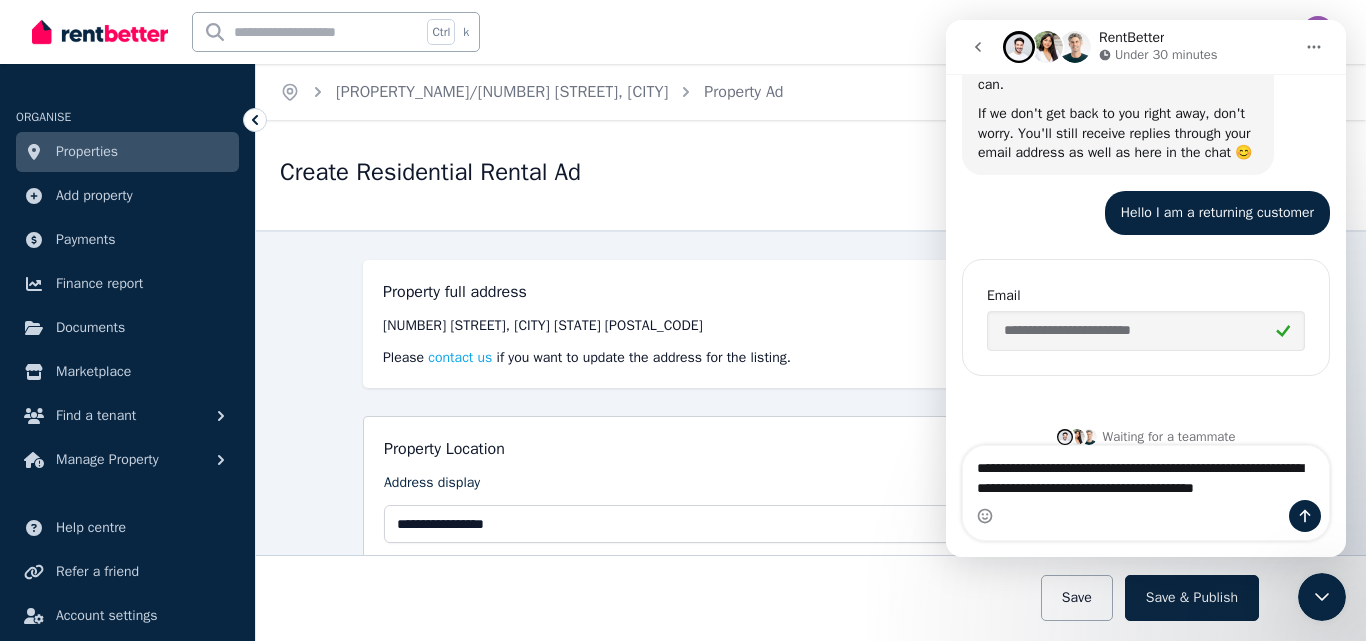 click on "**********" at bounding box center [1146, 473] 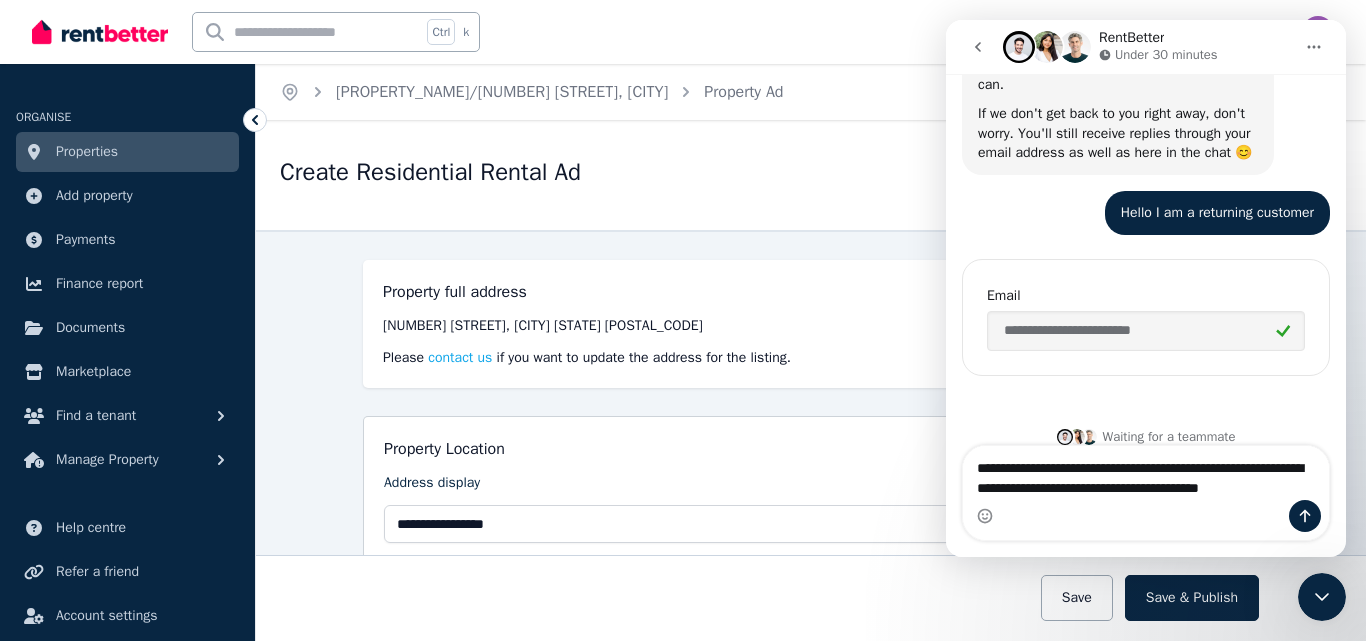 click on "**********" at bounding box center (1146, 473) 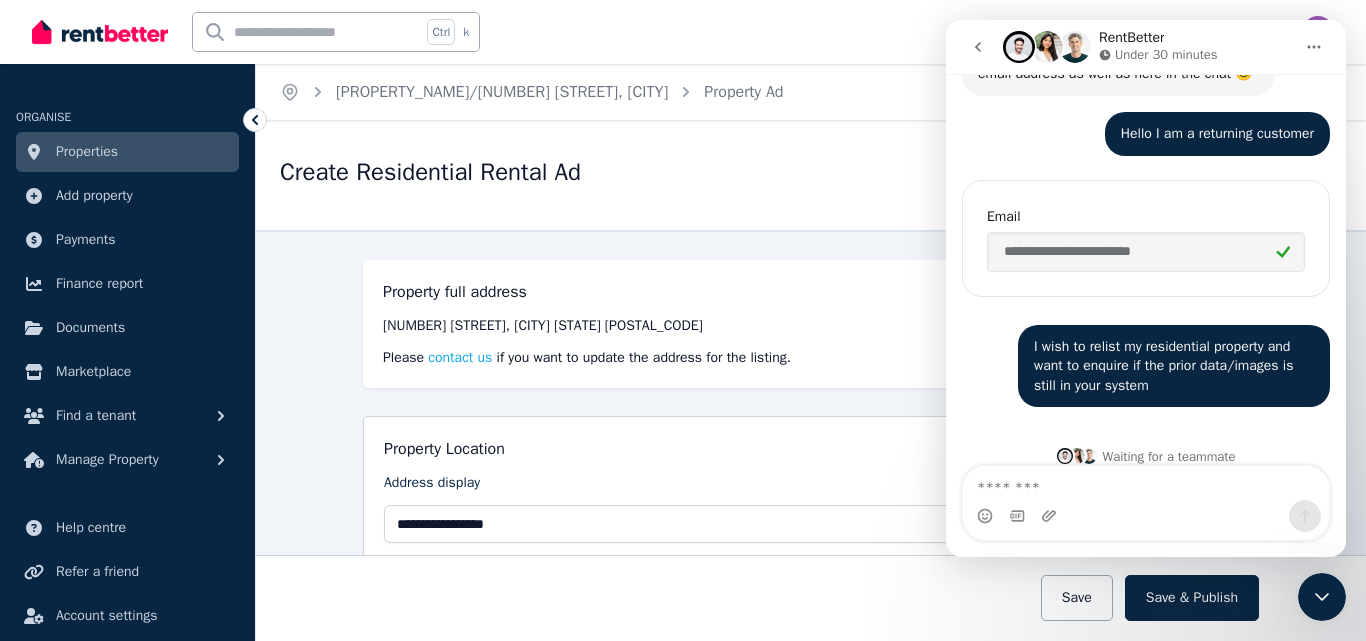 scroll, scrollTop: 1040, scrollLeft: 0, axis: vertical 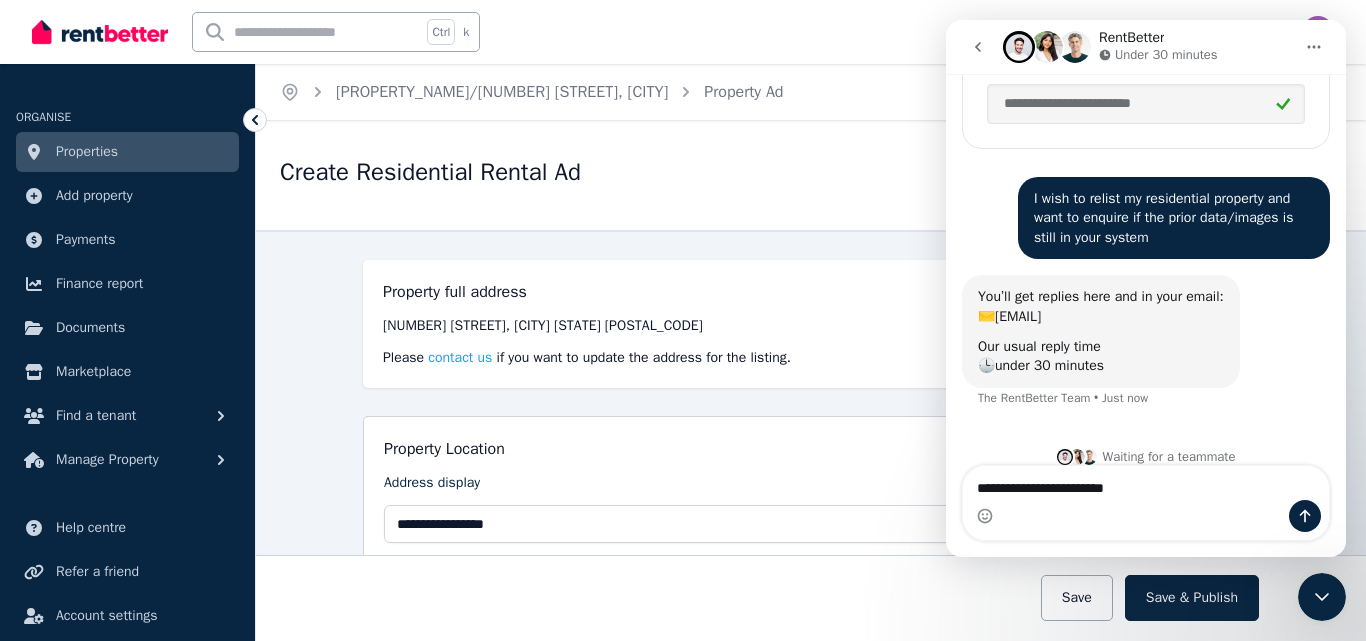 click on "**********" at bounding box center (1146, 483) 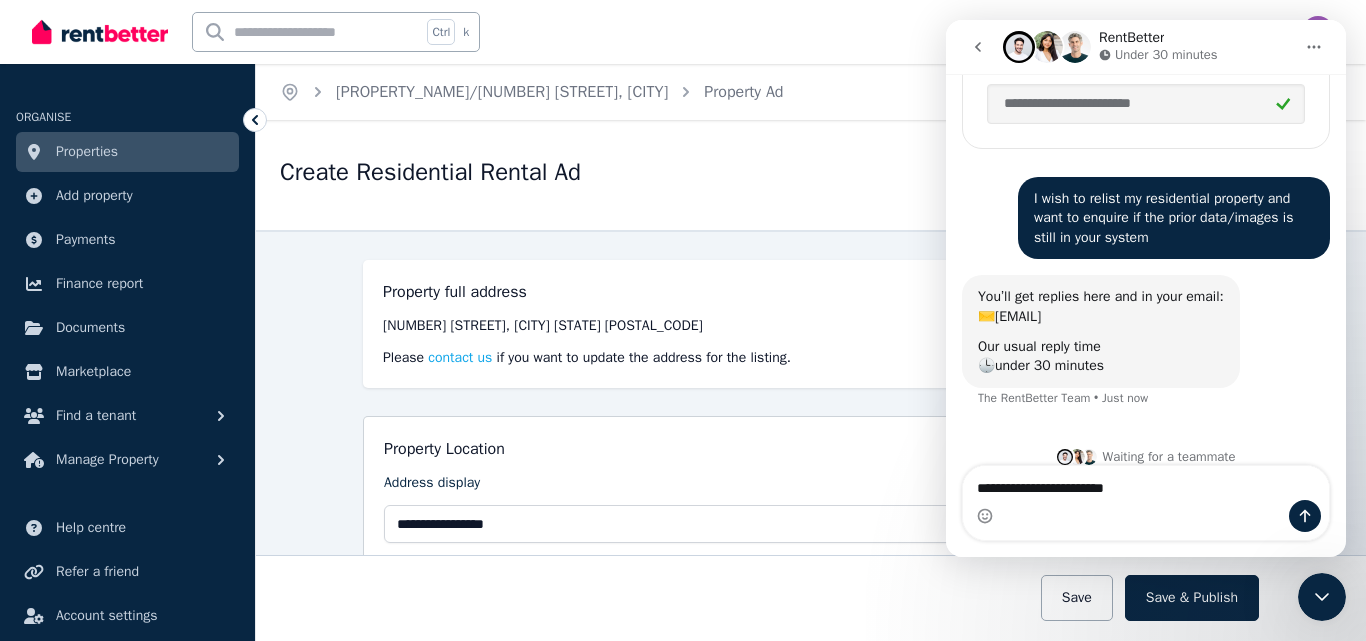 click on "**********" at bounding box center (1146, 483) 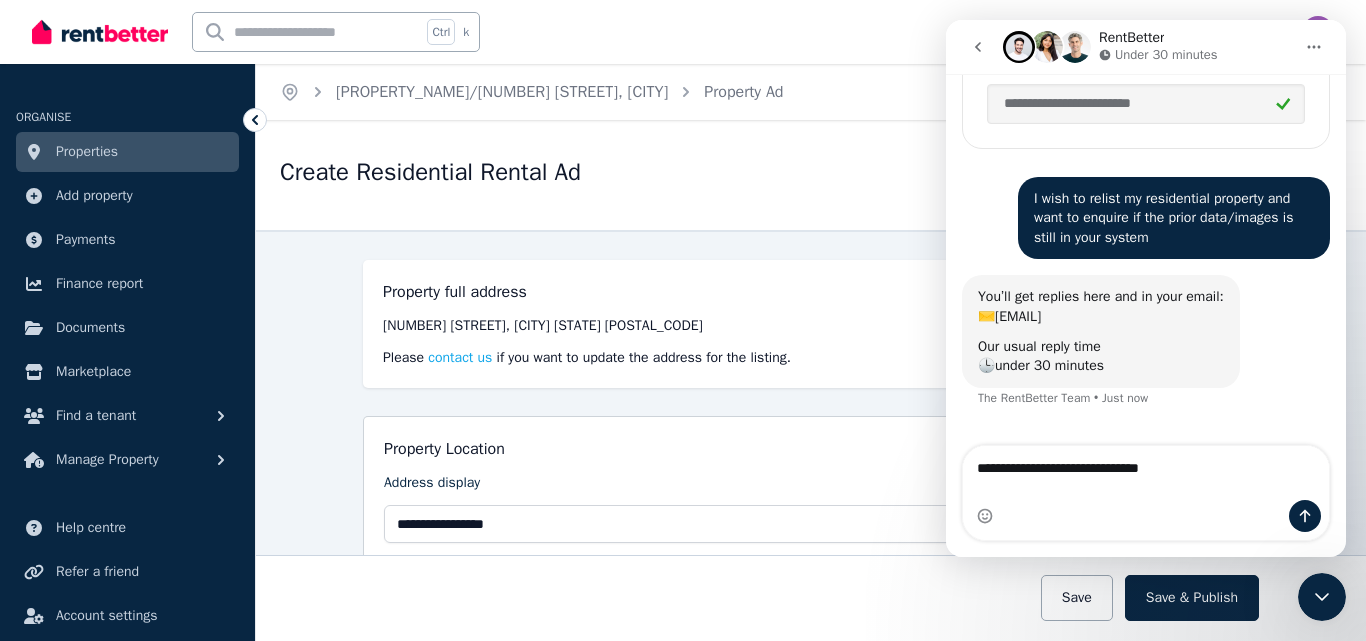type on "**********" 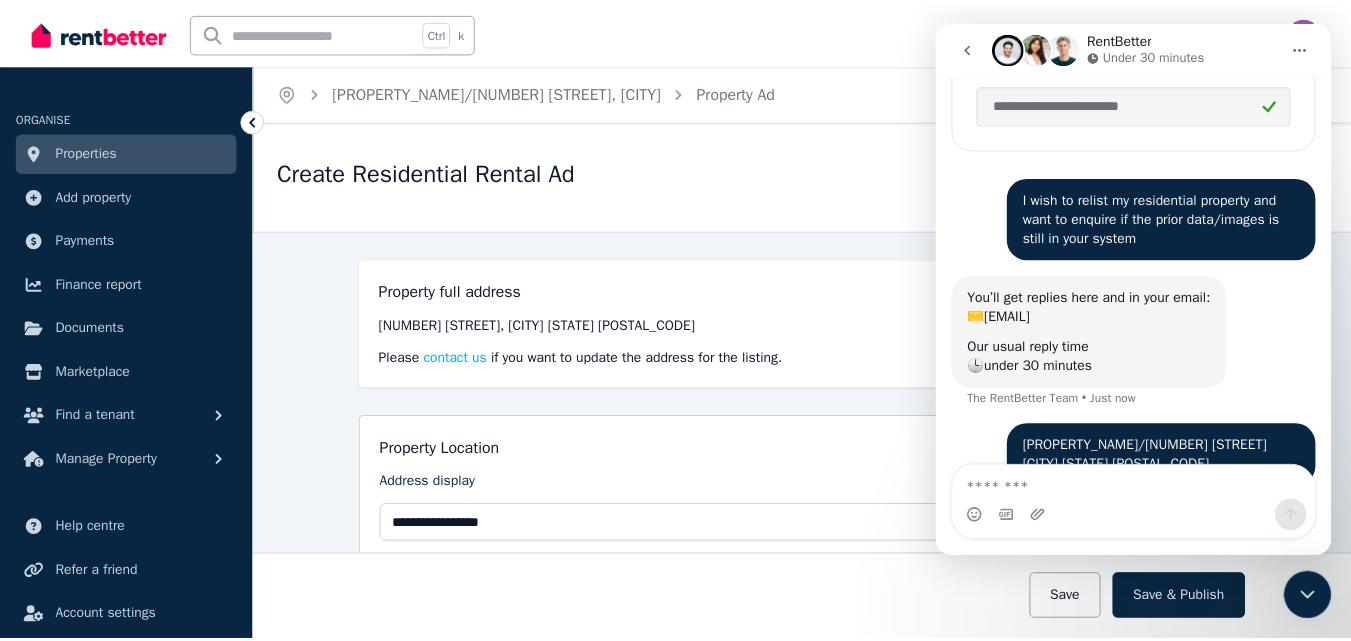 scroll, scrollTop: 1100, scrollLeft: 0, axis: vertical 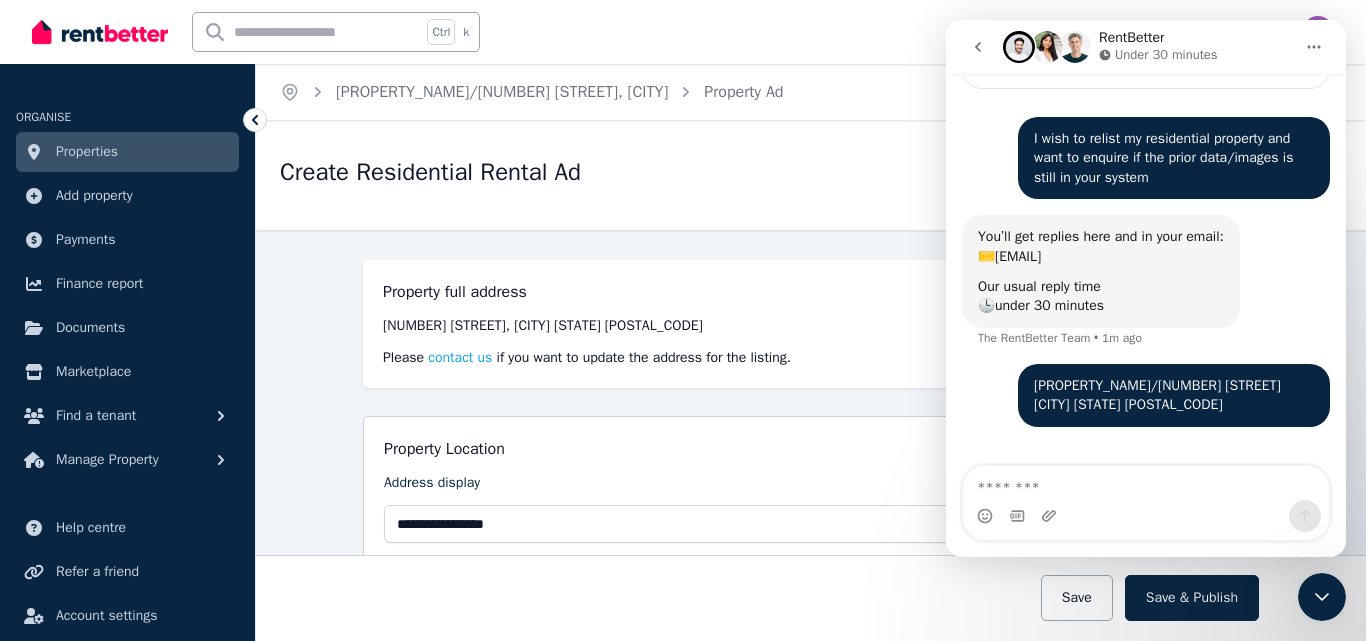 click on "Properties" at bounding box center [87, 152] 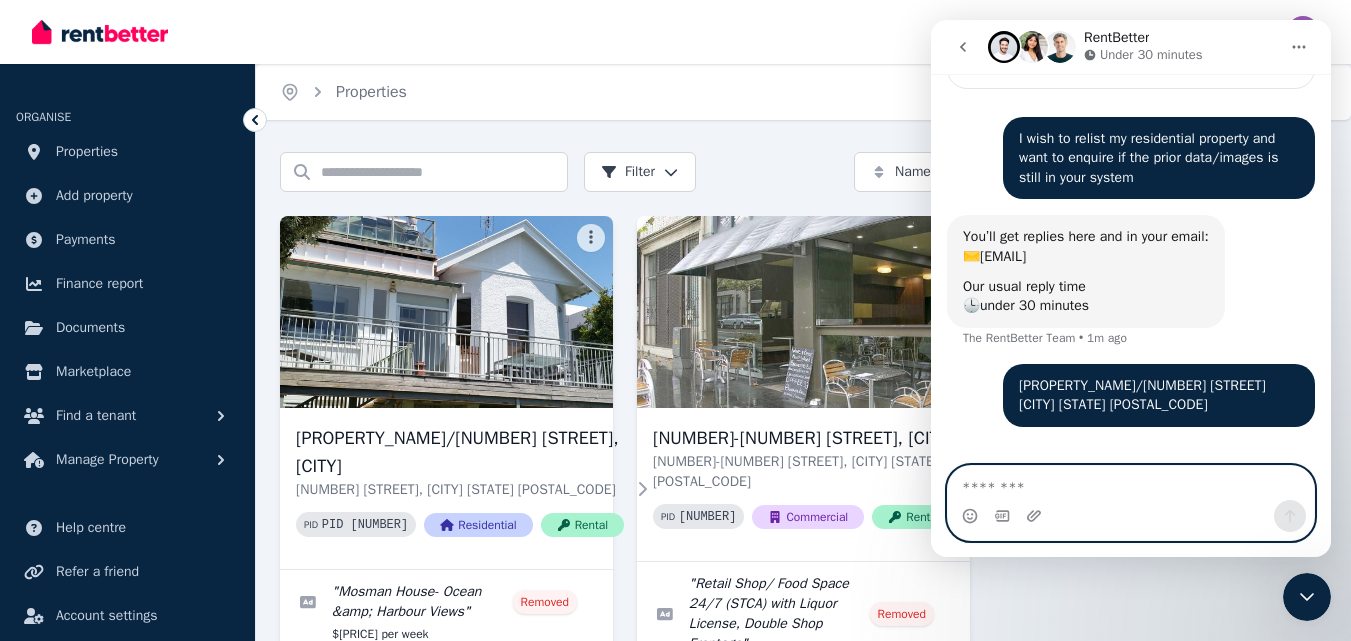 click at bounding box center (1131, 483) 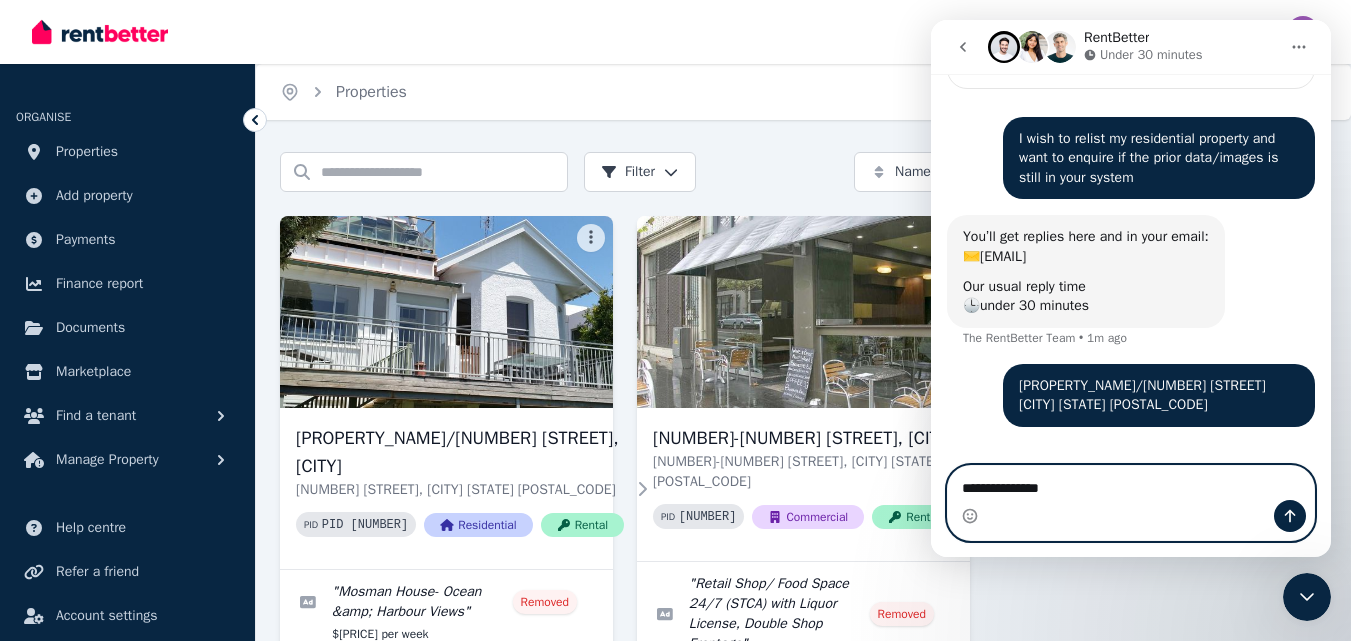 type on "**********" 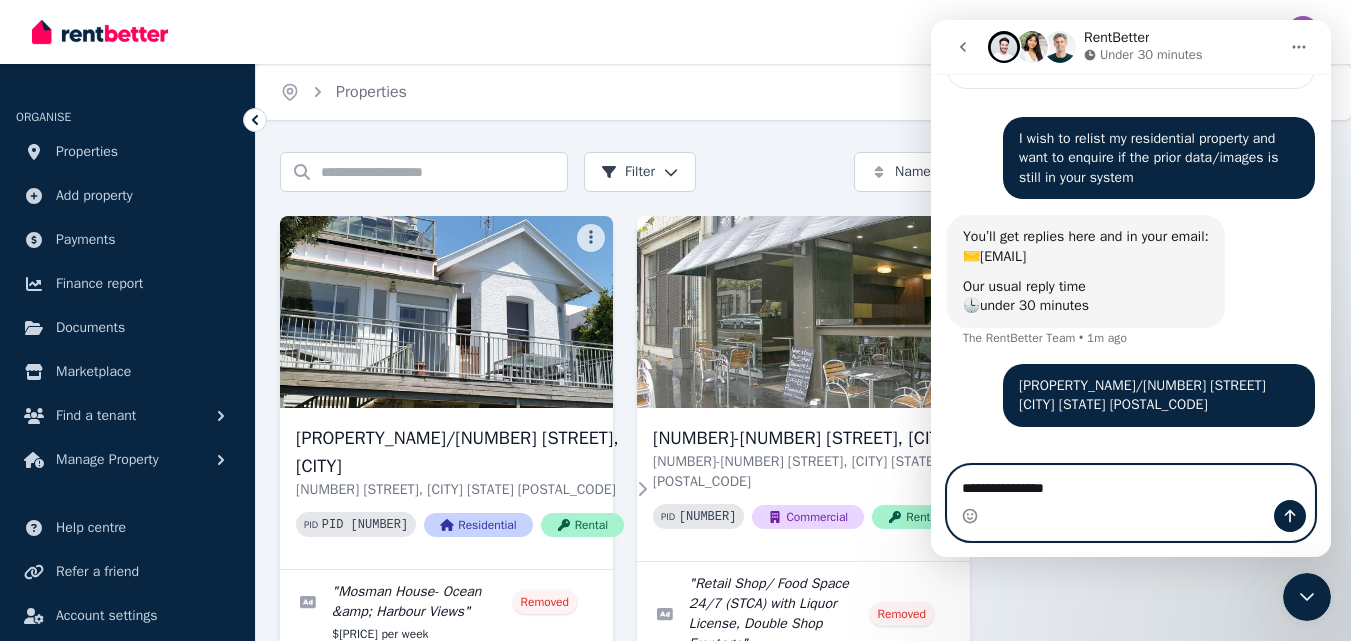 type 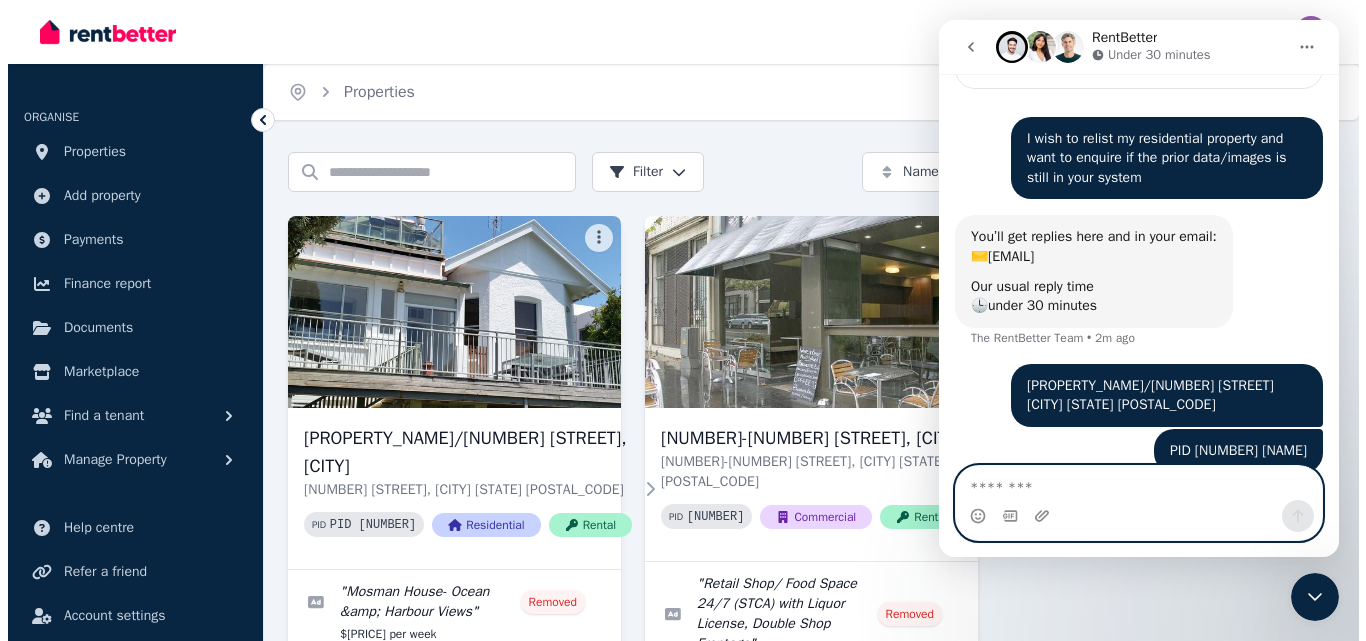 scroll, scrollTop: 1145, scrollLeft: 0, axis: vertical 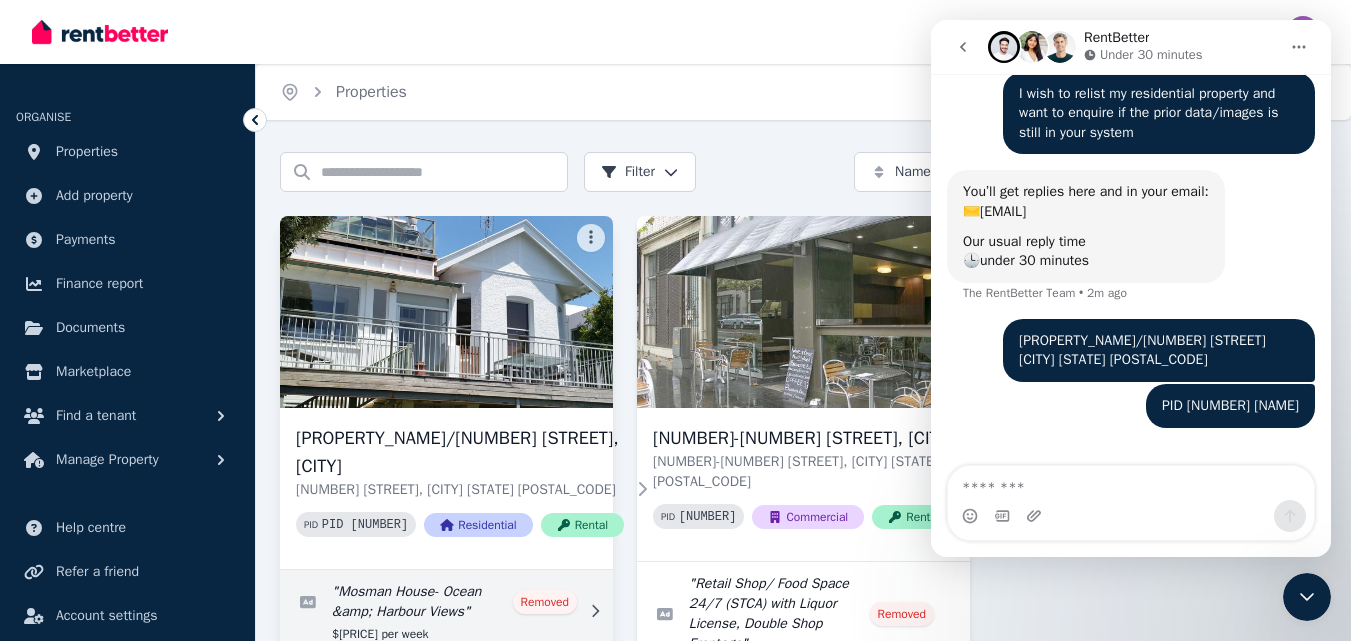 click at bounding box center [446, 612] 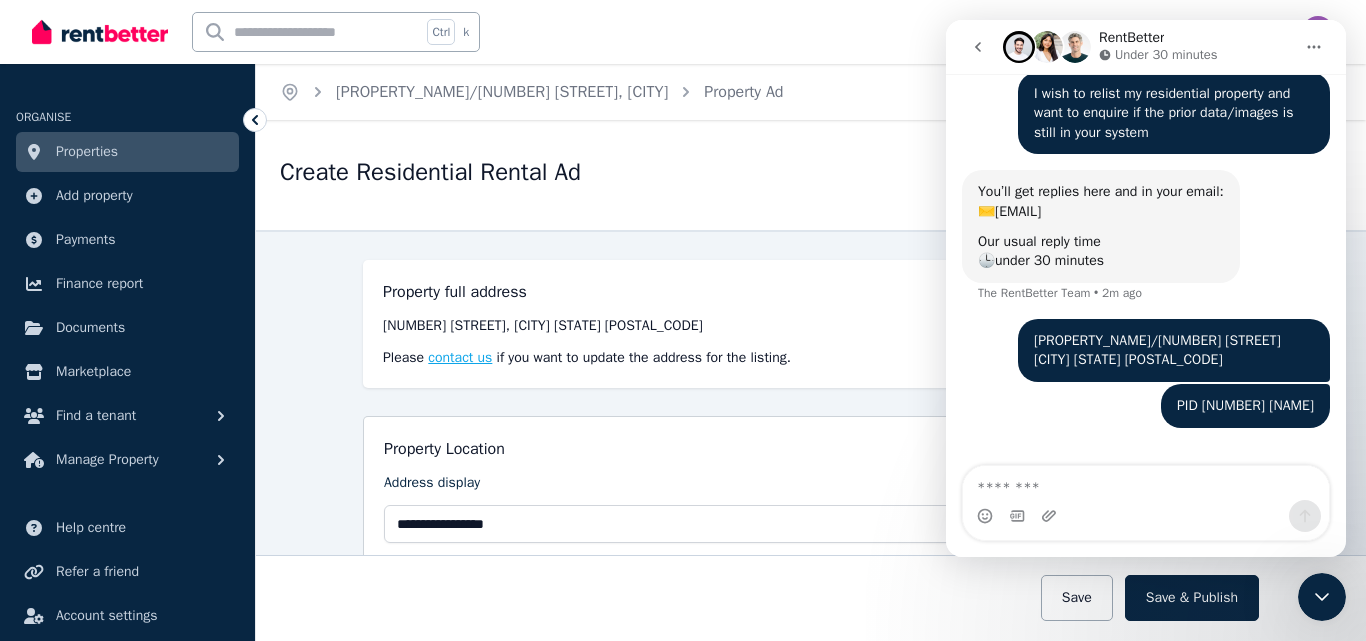 click on "contact us" at bounding box center [460, 358] 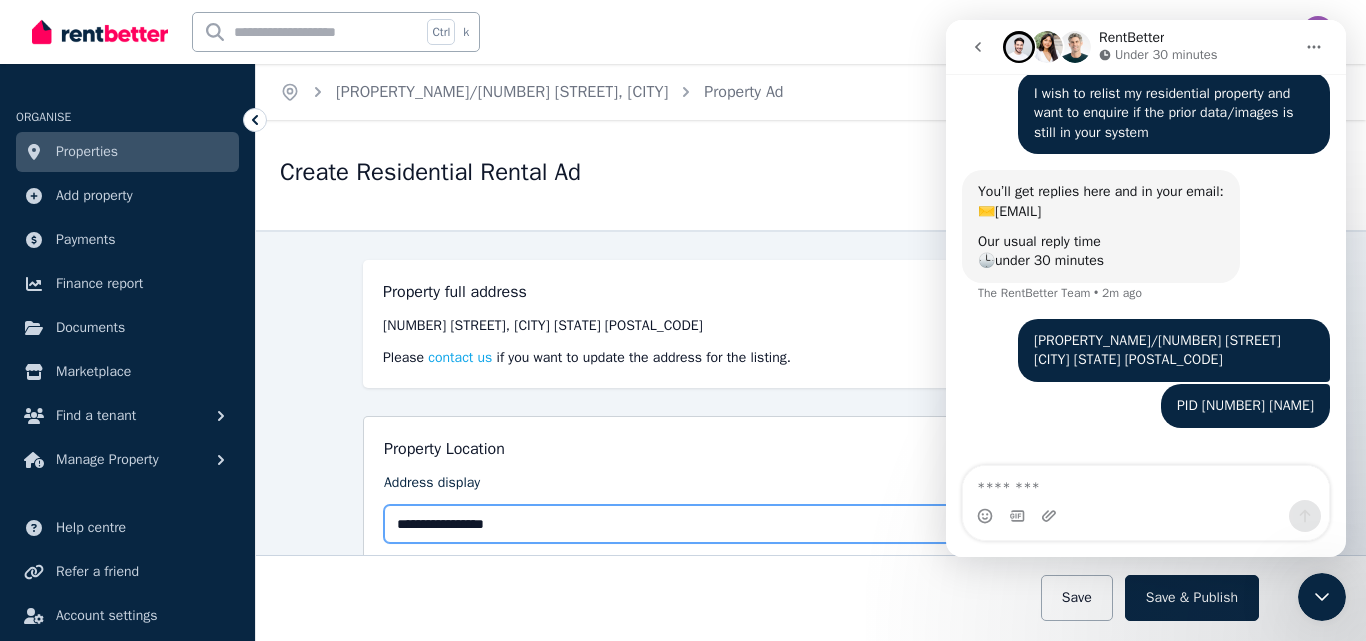 click on "**********" at bounding box center [811, 524] 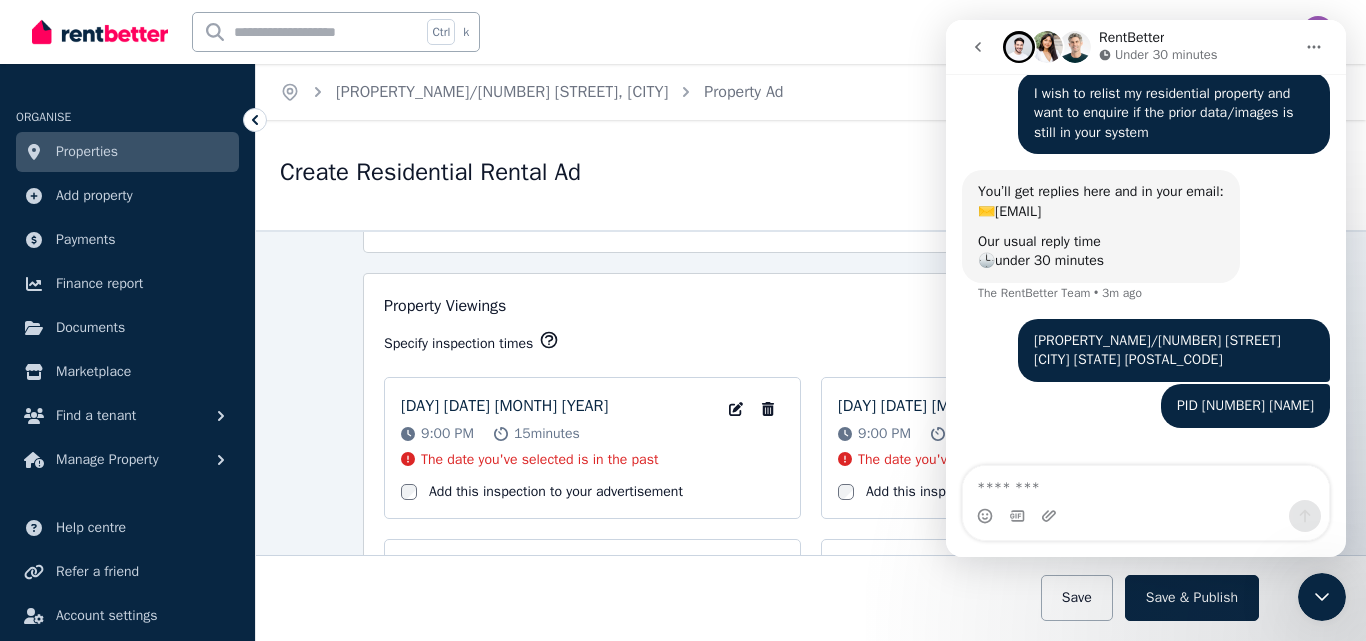 scroll, scrollTop: 2925, scrollLeft: 0, axis: vertical 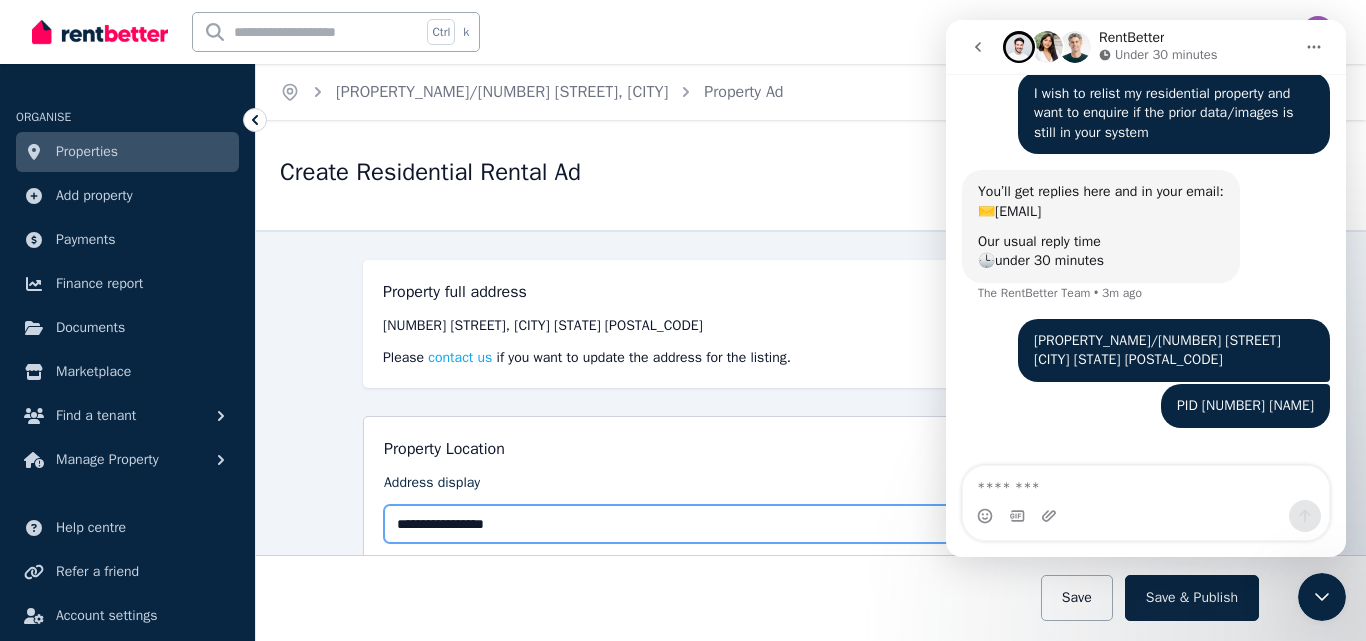 drag, startPoint x: 1361, startPoint y: 526, endPoint x: 390, endPoint y: 162, distance: 1036.9846 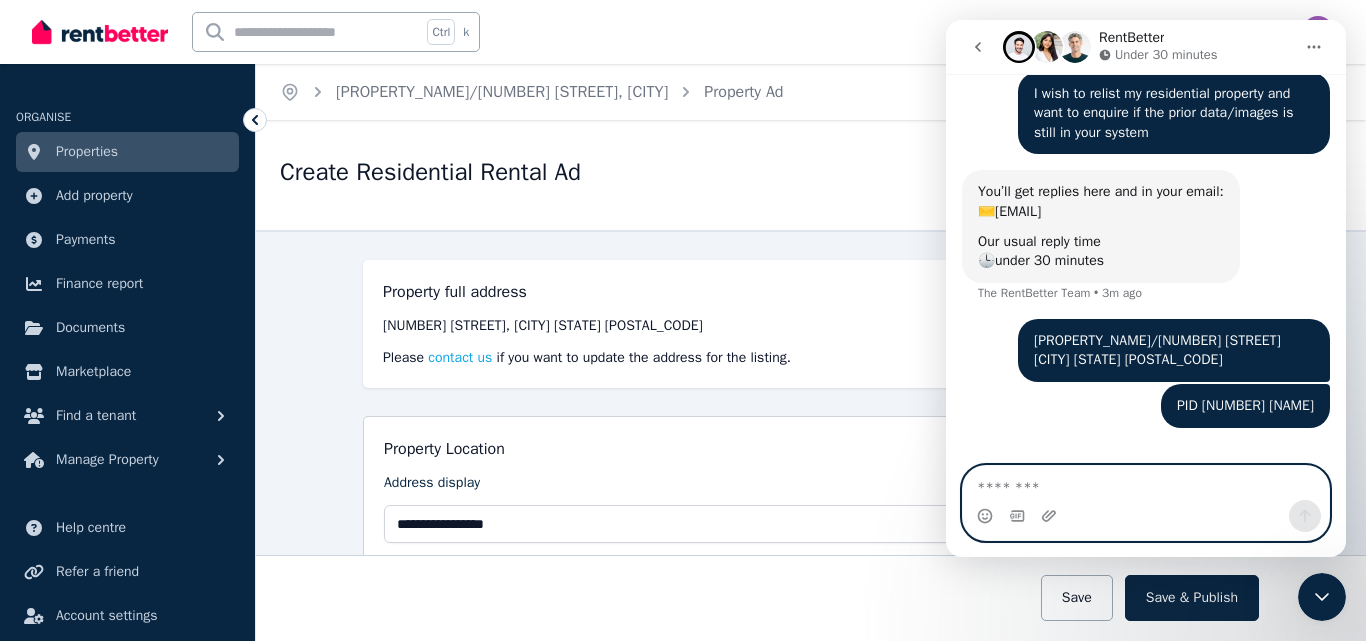 click at bounding box center (1146, 483) 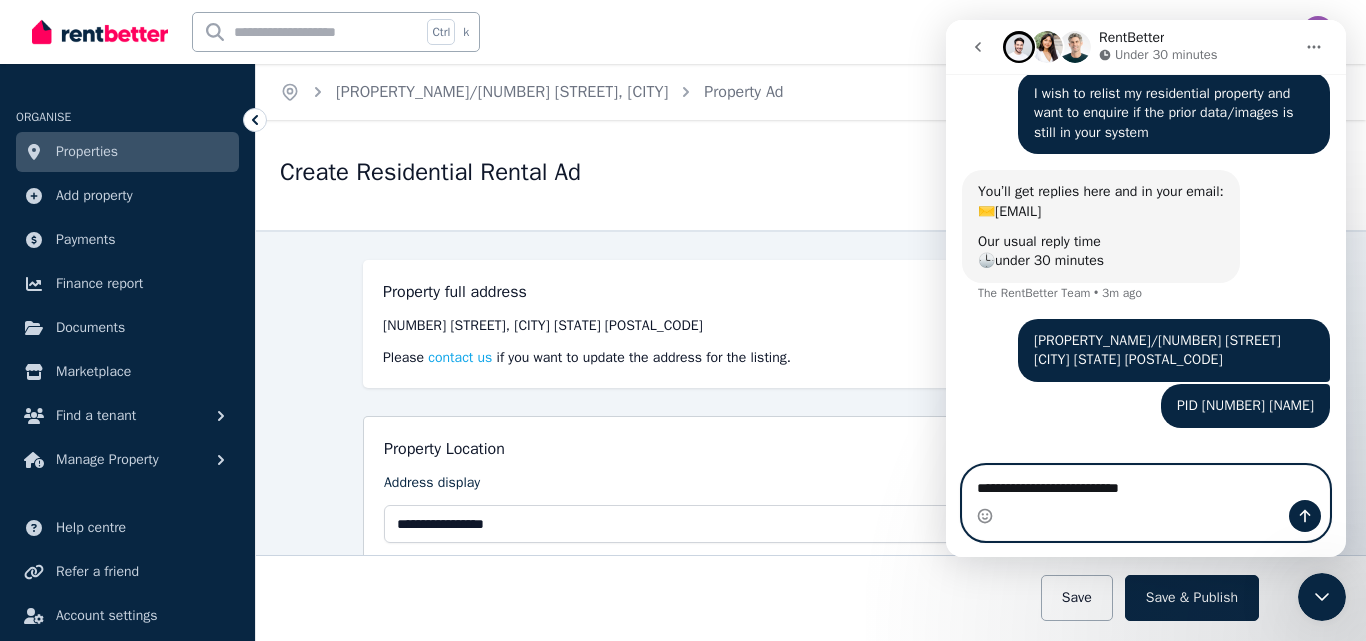 click on "**********" at bounding box center [1146, 483] 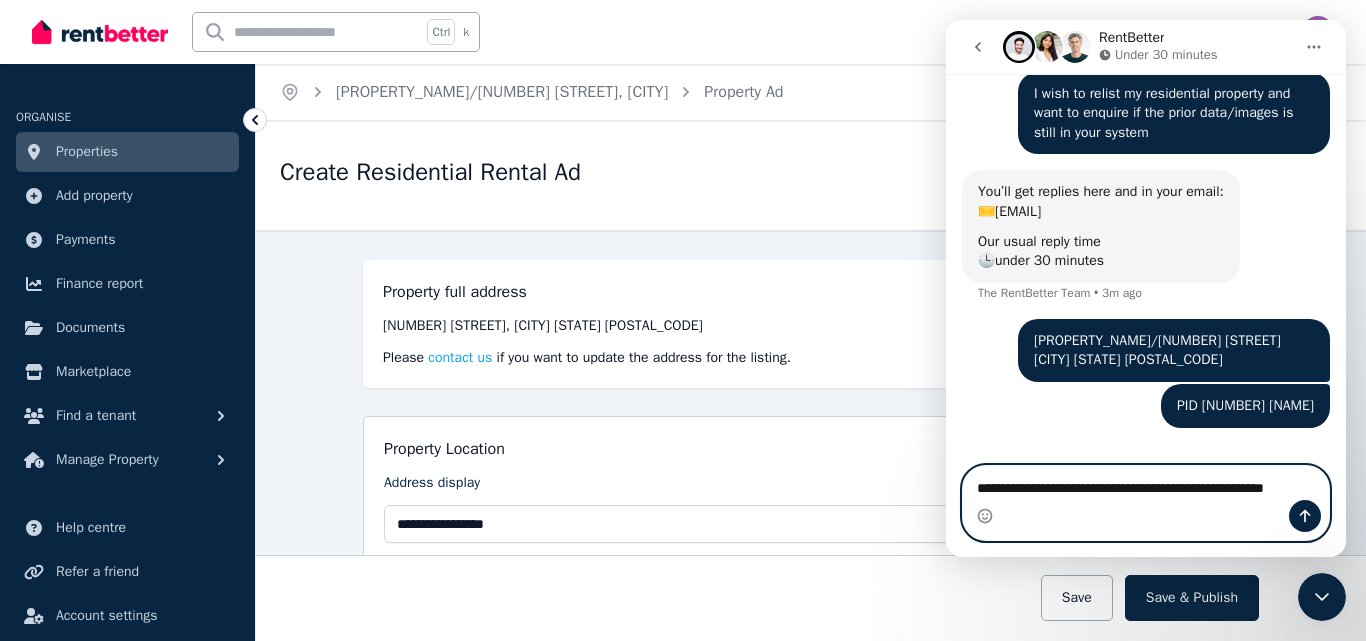 scroll, scrollTop: 1165, scrollLeft: 0, axis: vertical 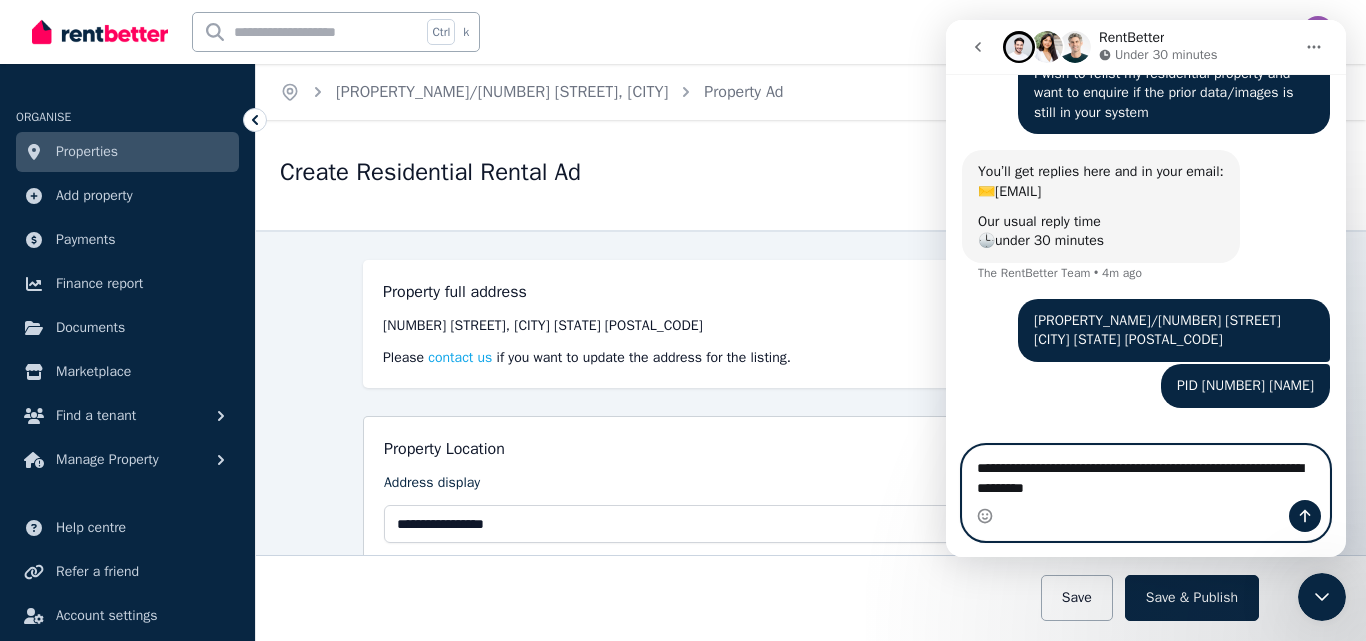 click on "**********" at bounding box center (1146, 473) 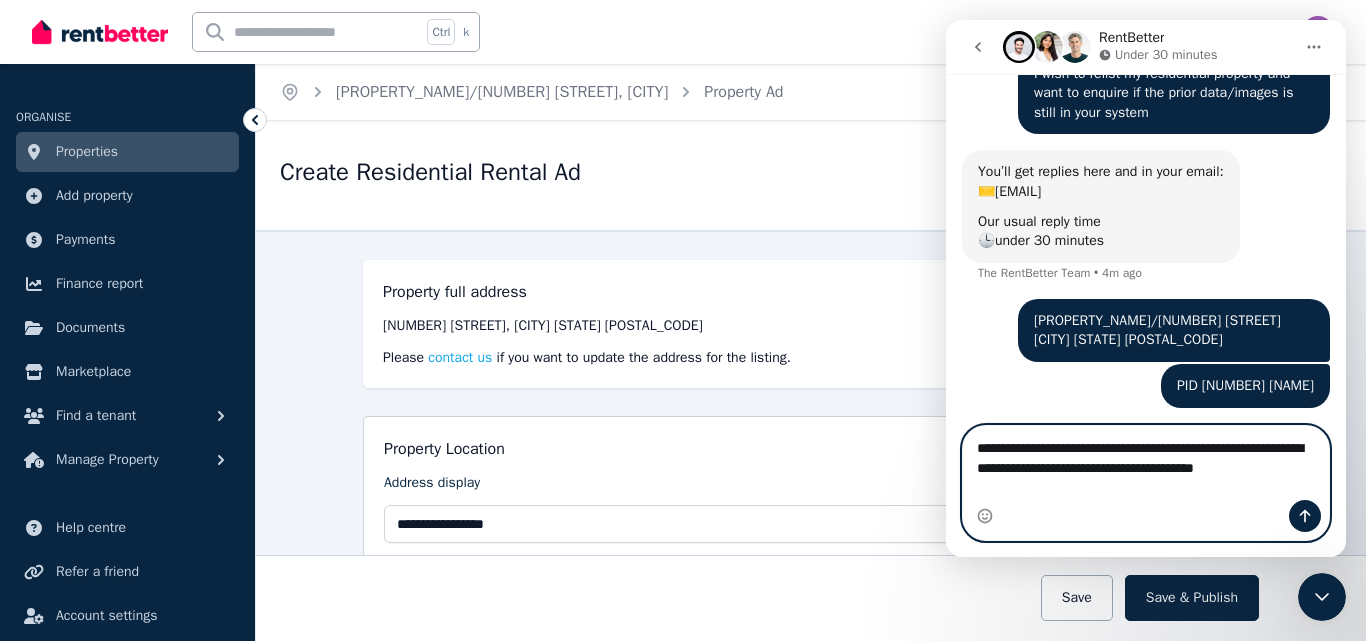 scroll, scrollTop: 1185, scrollLeft: 0, axis: vertical 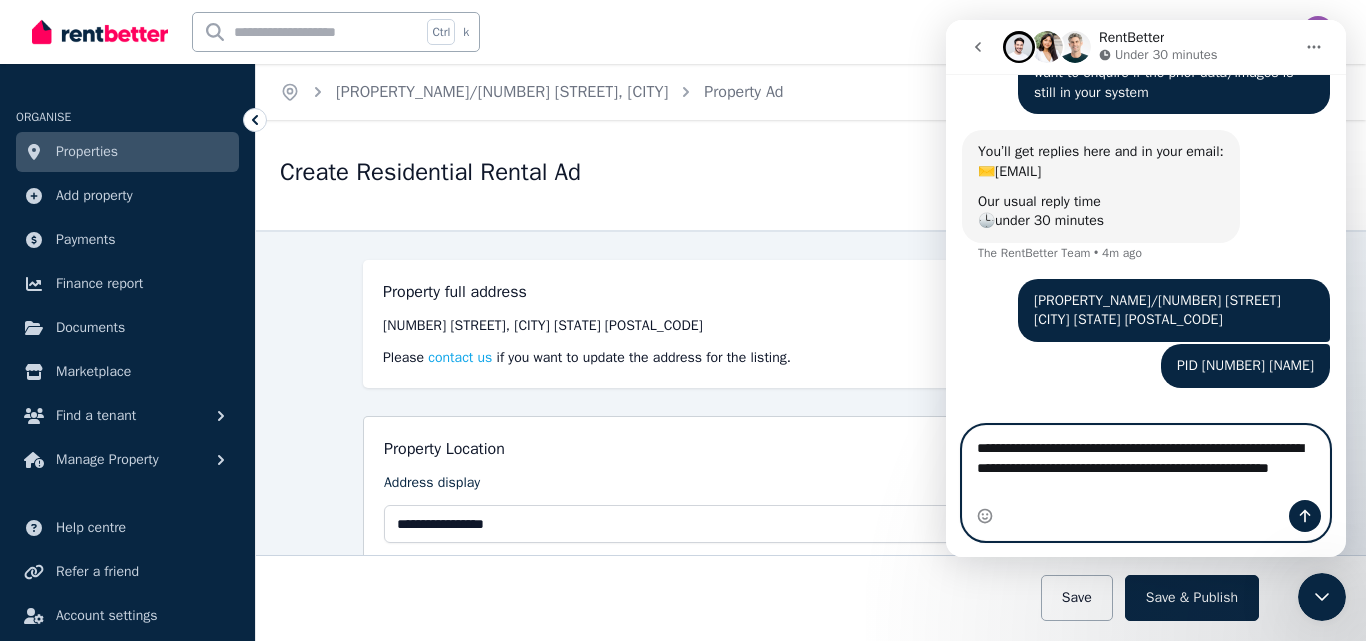 click on "**********" at bounding box center (1146, 463) 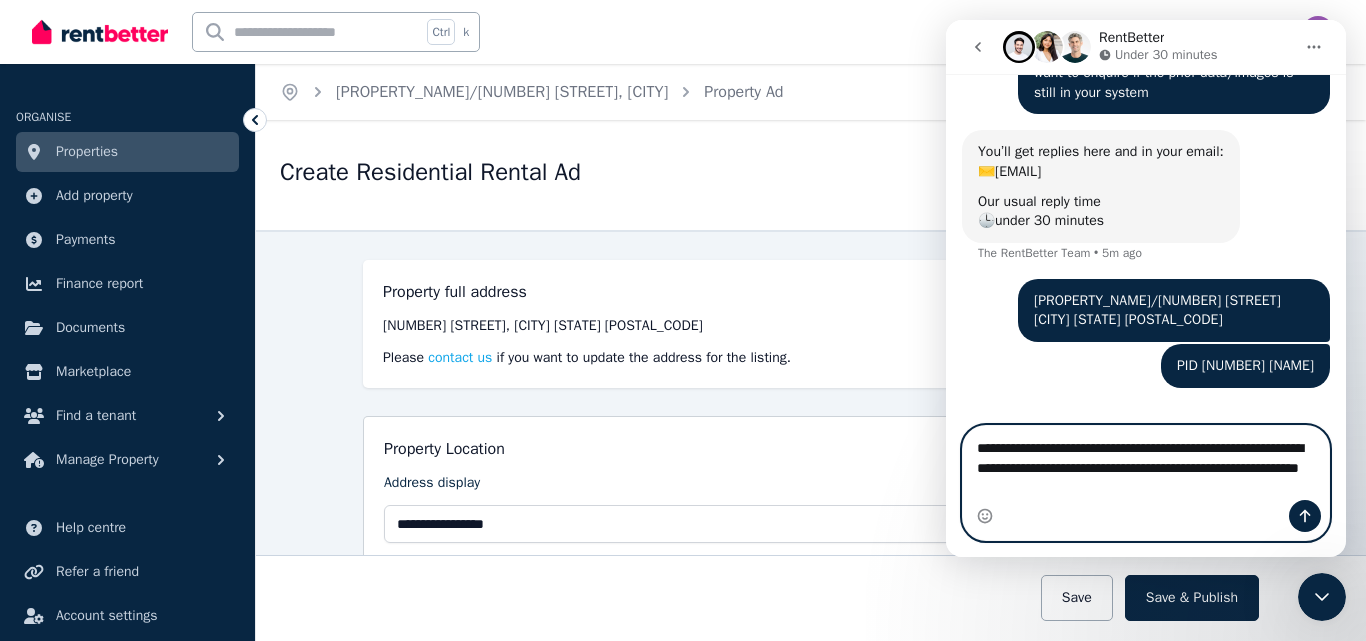 type on "**********" 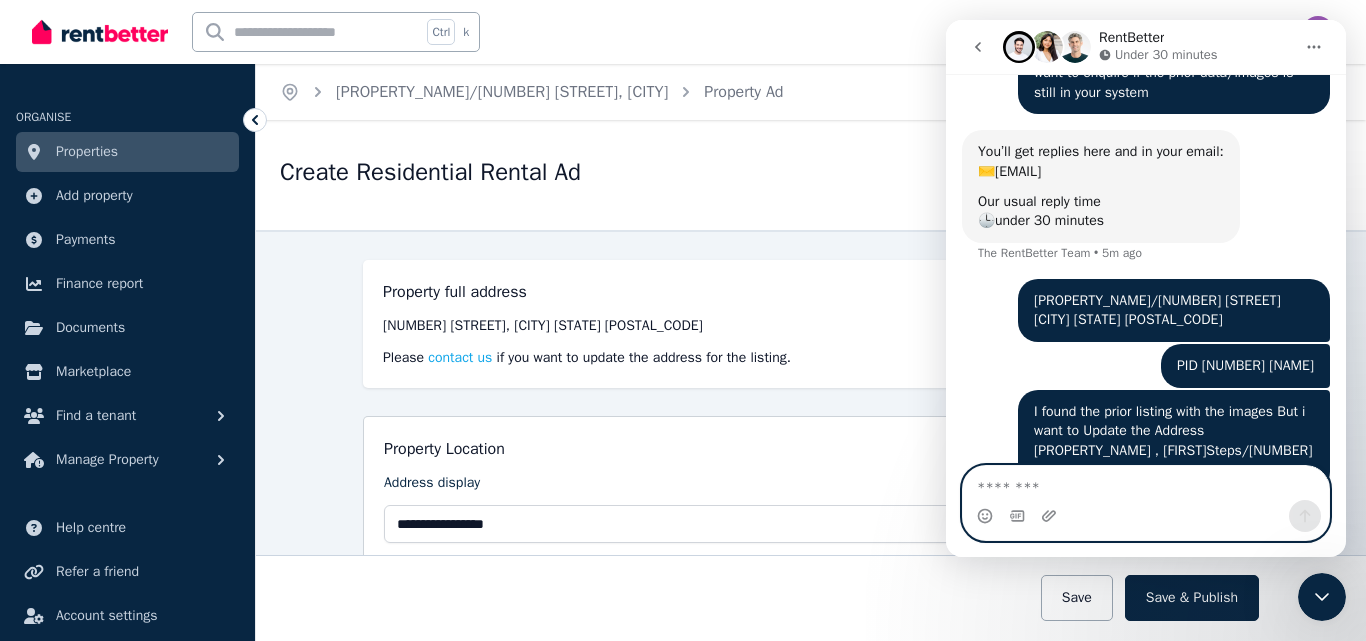 scroll, scrollTop: 1250, scrollLeft: 0, axis: vertical 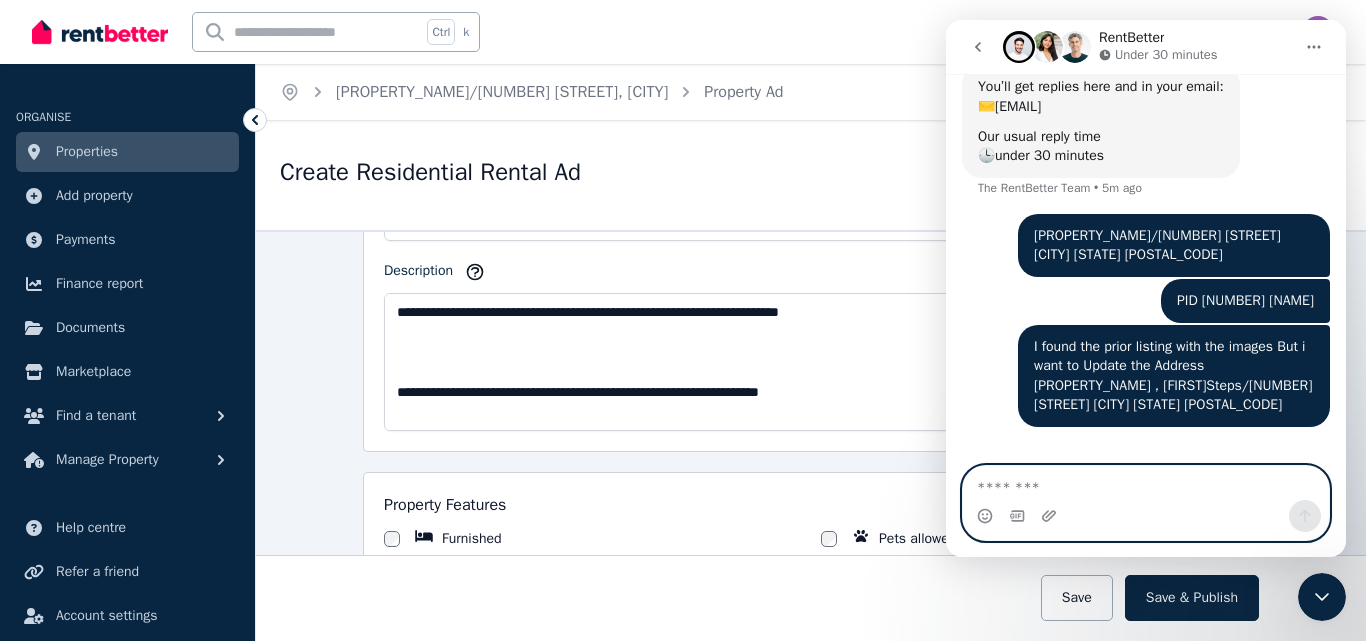 click at bounding box center [1146, 483] 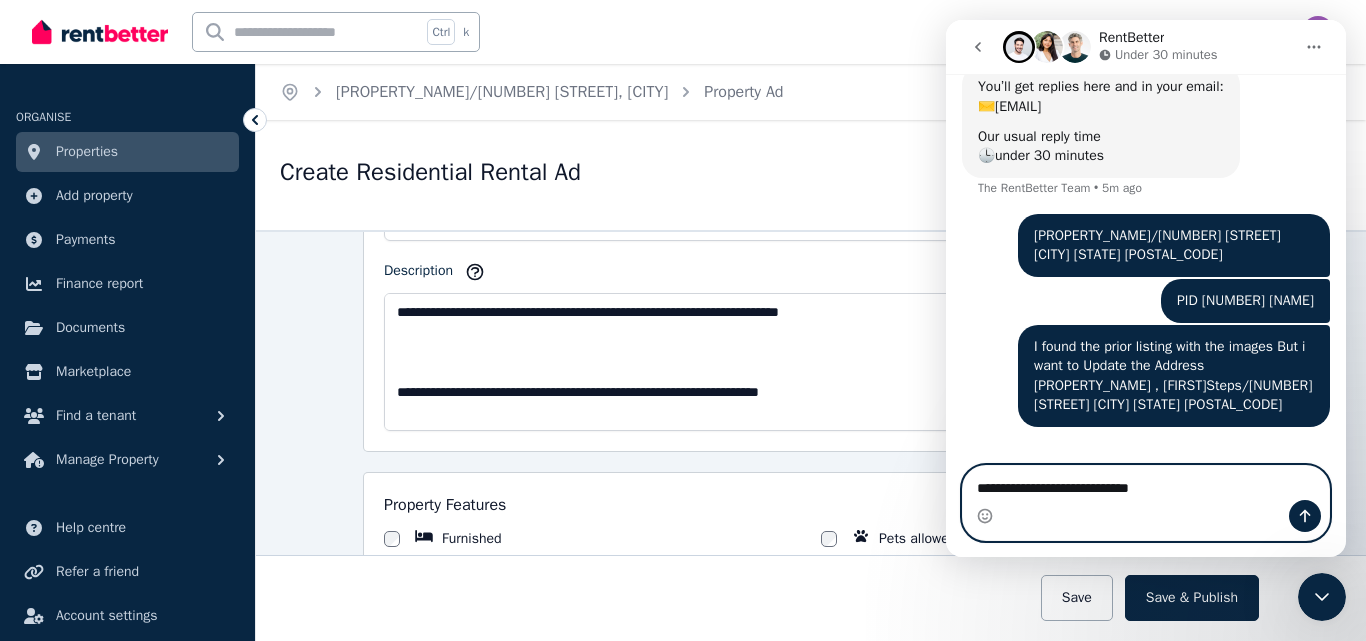 type on "**********" 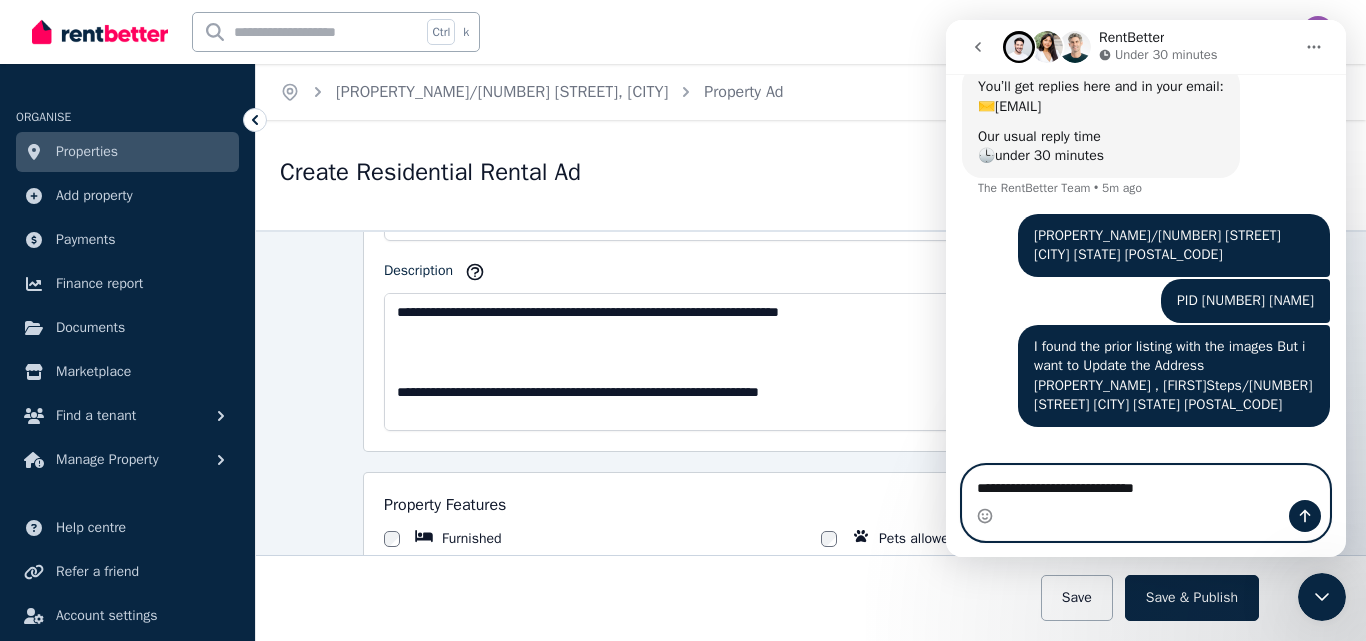 type 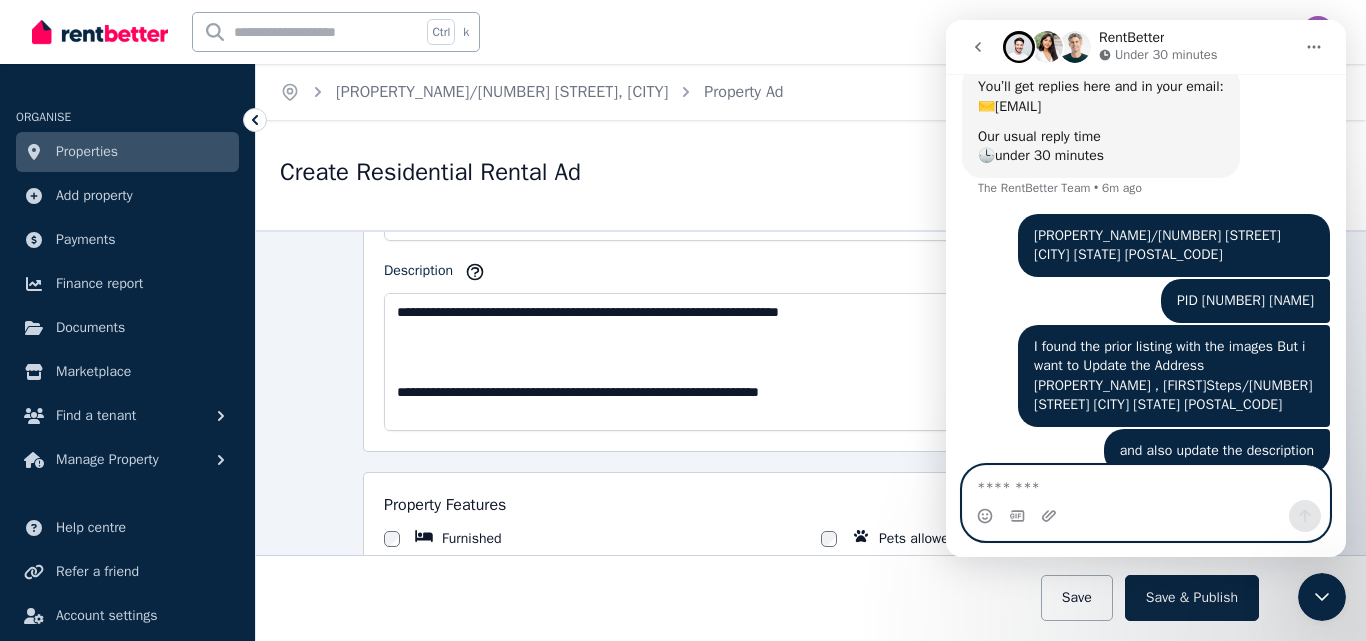 scroll, scrollTop: 1295, scrollLeft: 0, axis: vertical 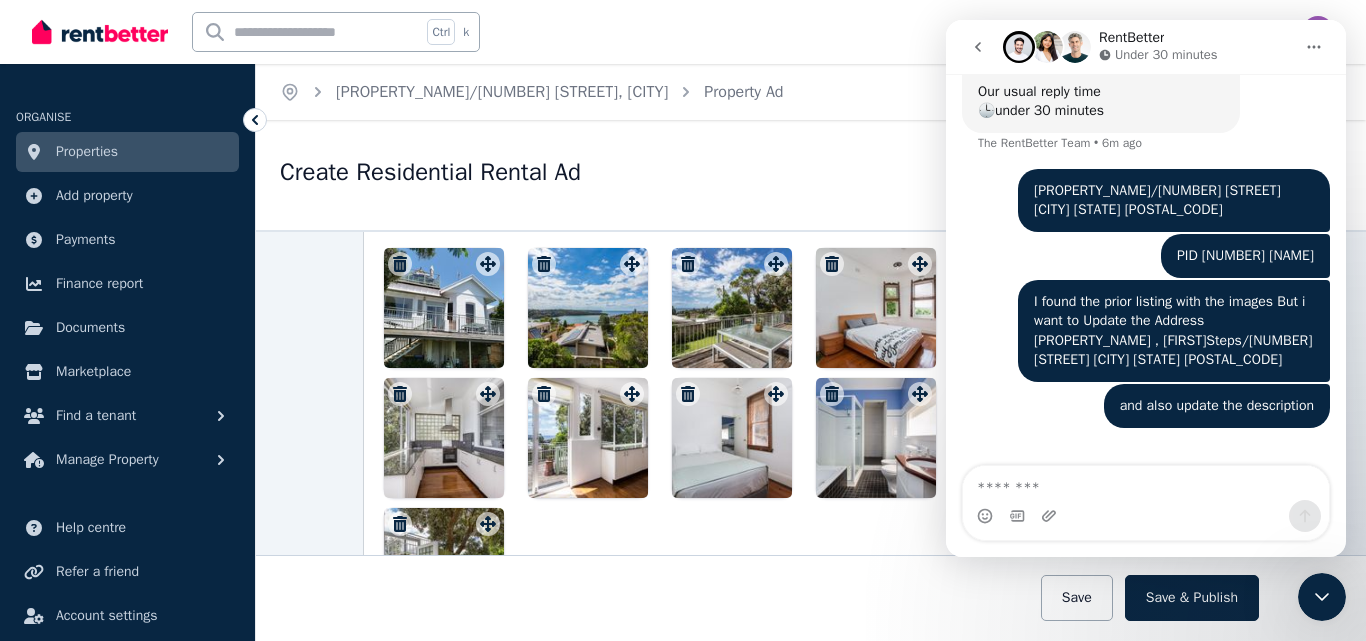 drag, startPoint x: 1343, startPoint y: 409, endPoint x: 2295, endPoint y: 452, distance: 952.97064 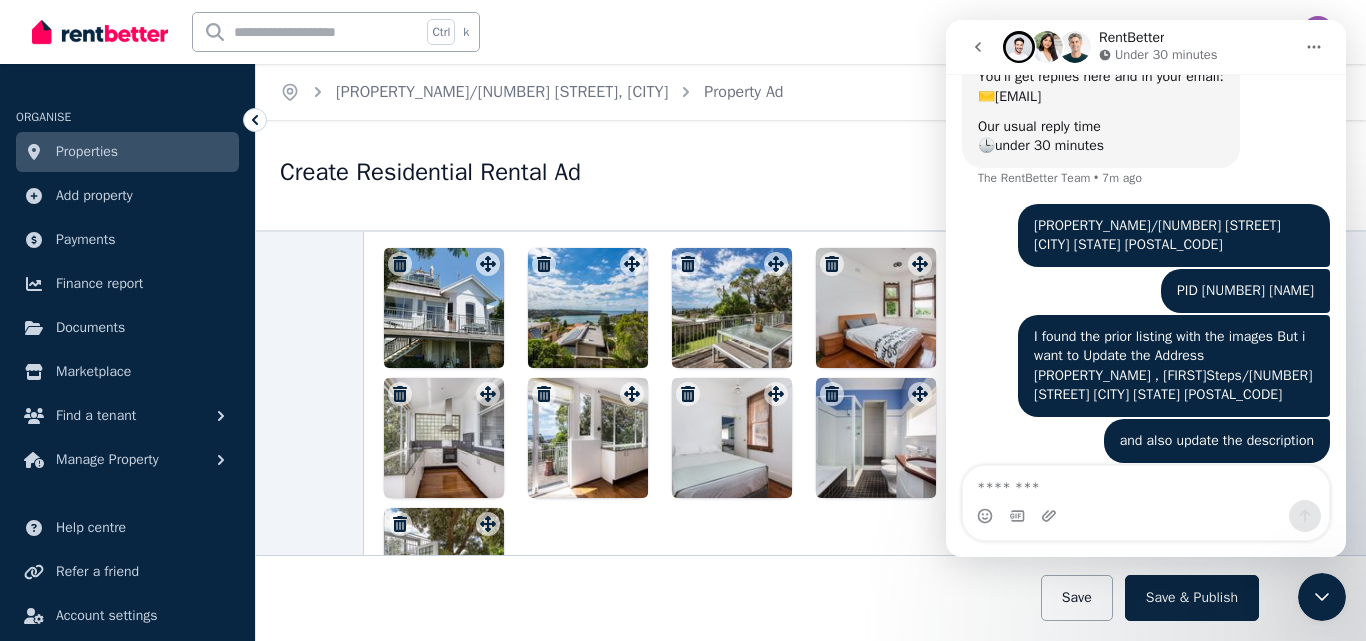 scroll, scrollTop: 1295, scrollLeft: 0, axis: vertical 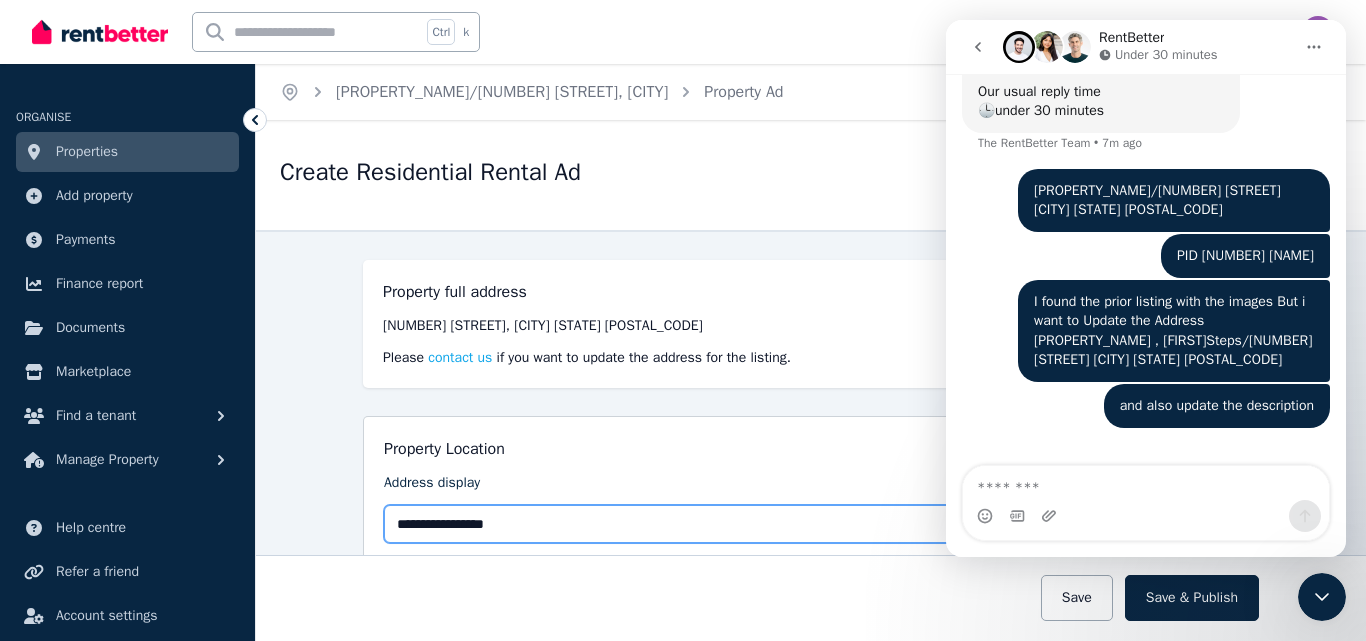 click on "**********" at bounding box center (811, 524) 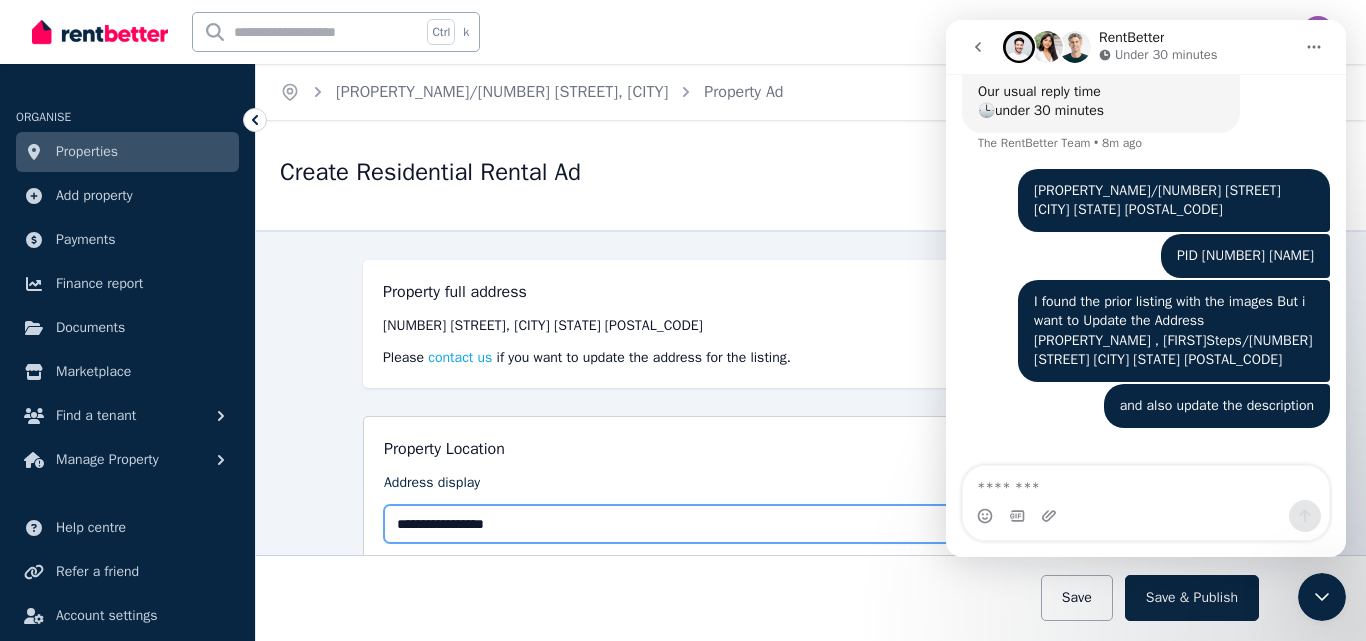 click on "**********" at bounding box center [811, 524] 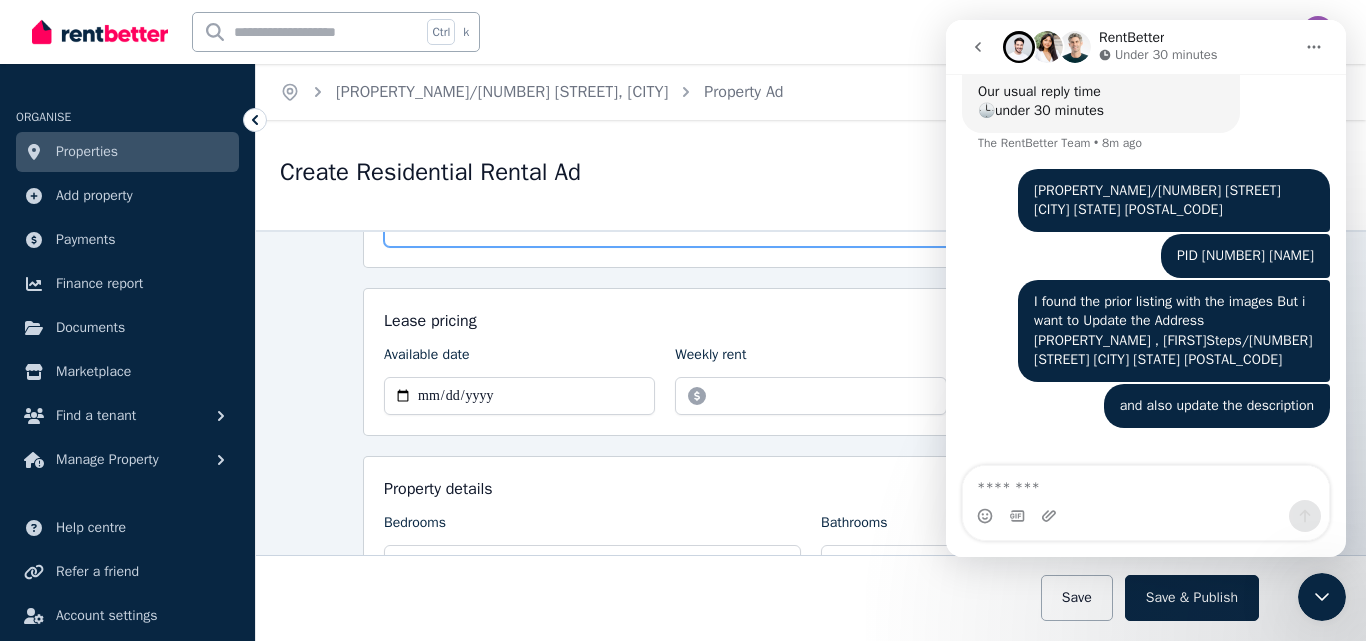 scroll, scrollTop: 318, scrollLeft: 0, axis: vertical 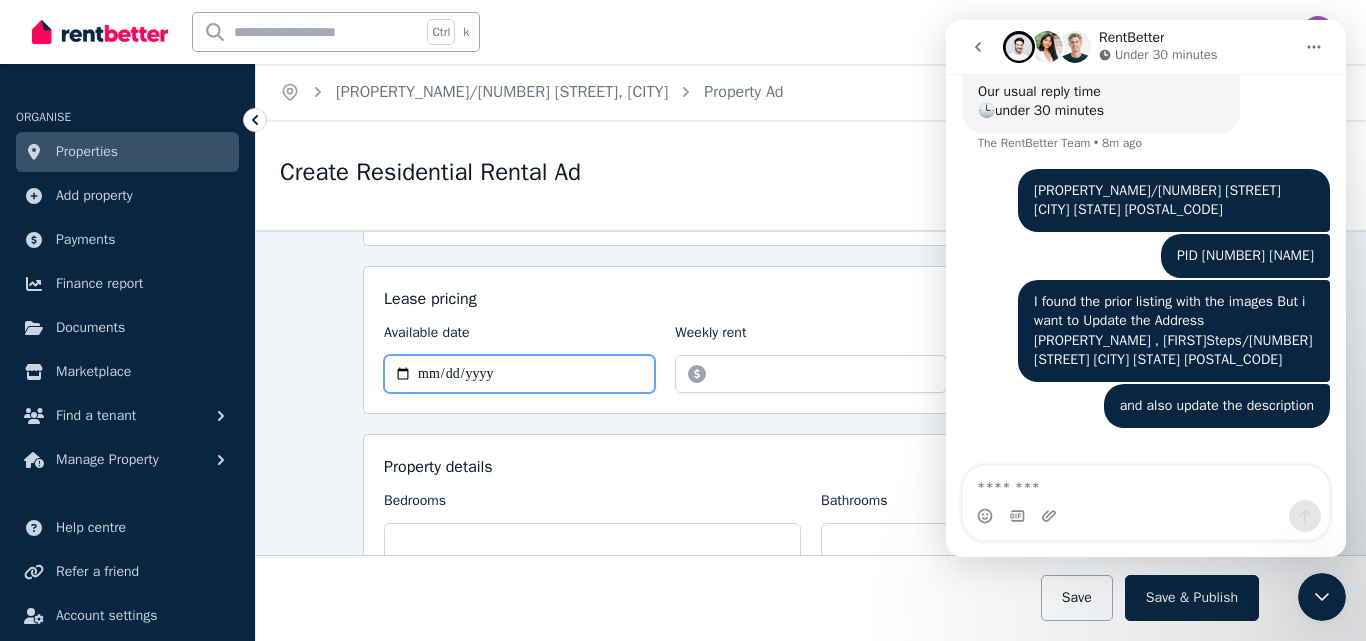click on "**********" at bounding box center [519, 374] 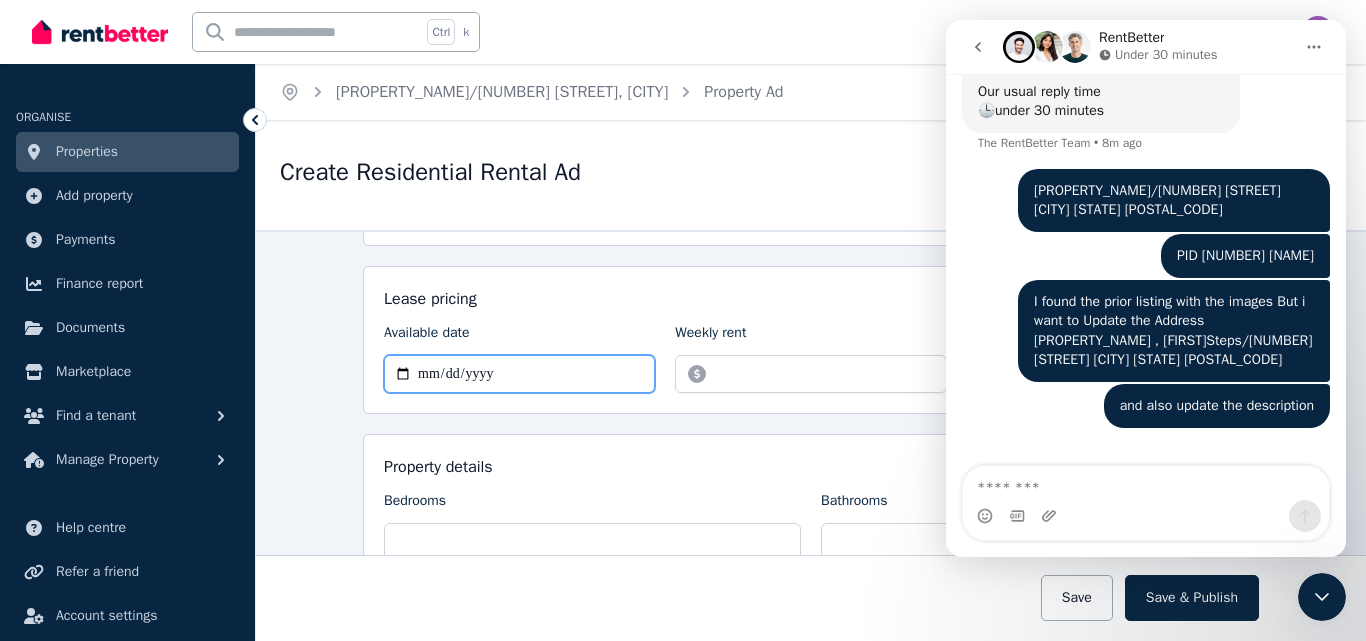 type on "**********" 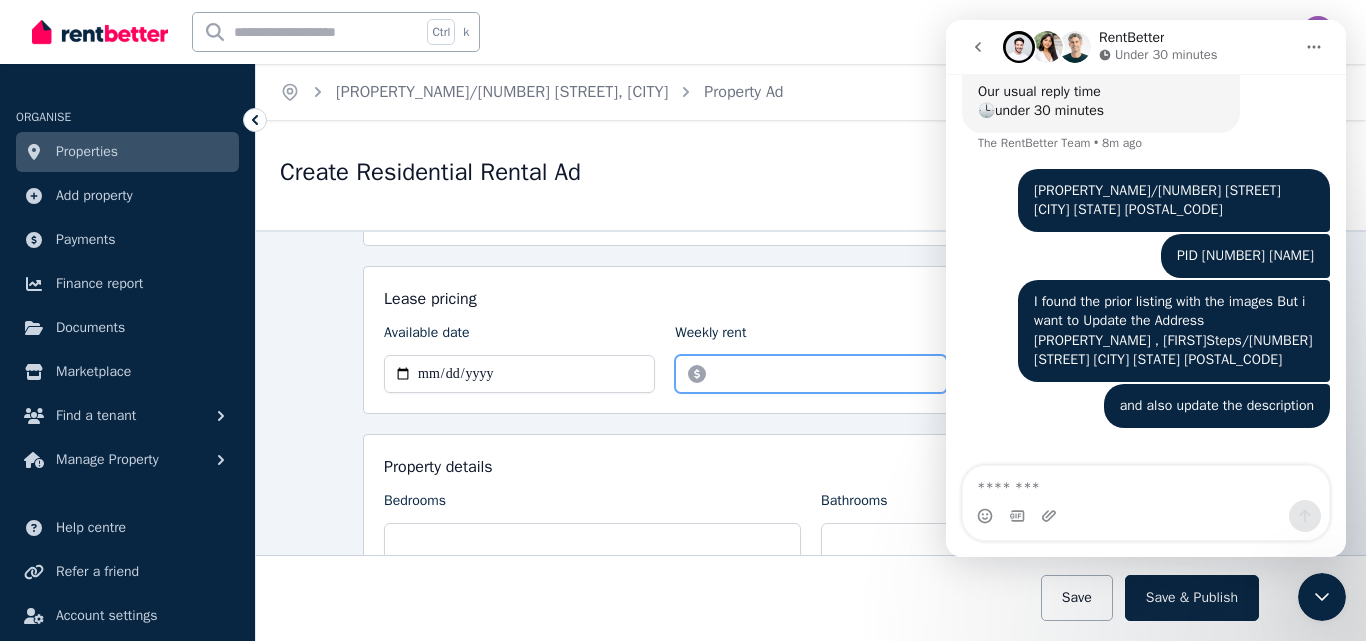 click on "*******" at bounding box center (810, 374) 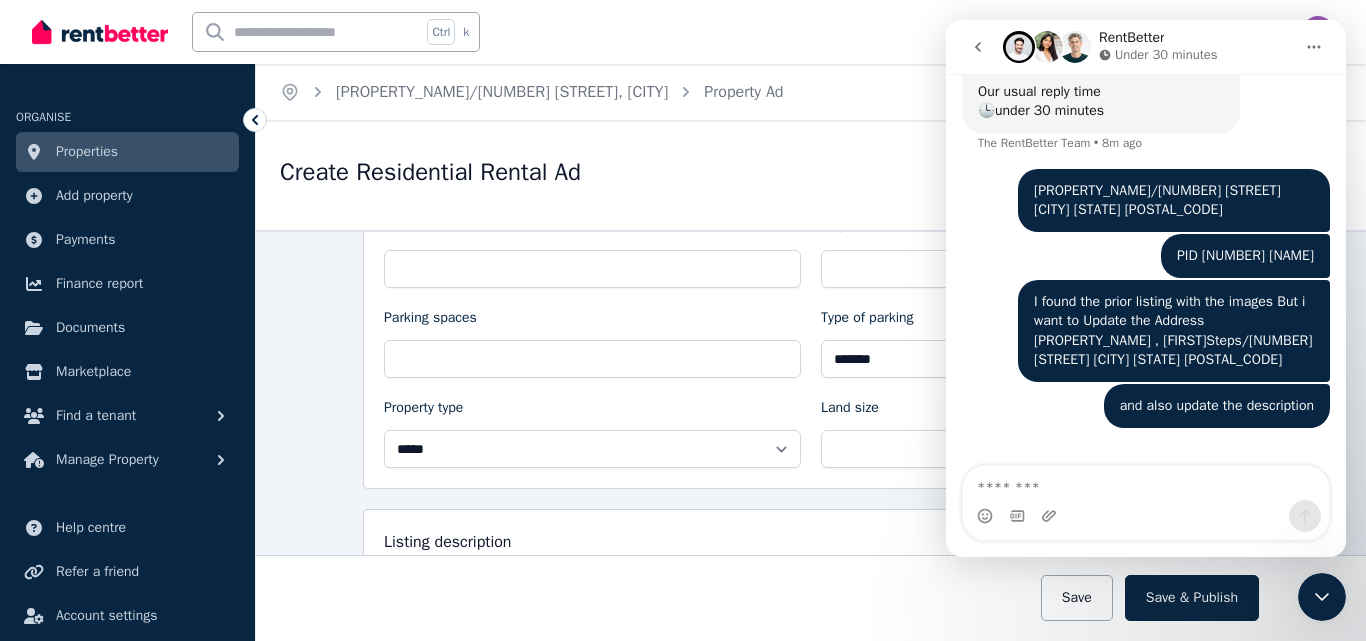 drag, startPoint x: 1358, startPoint y: 294, endPoint x: 380, endPoint y: 304, distance: 978.05115 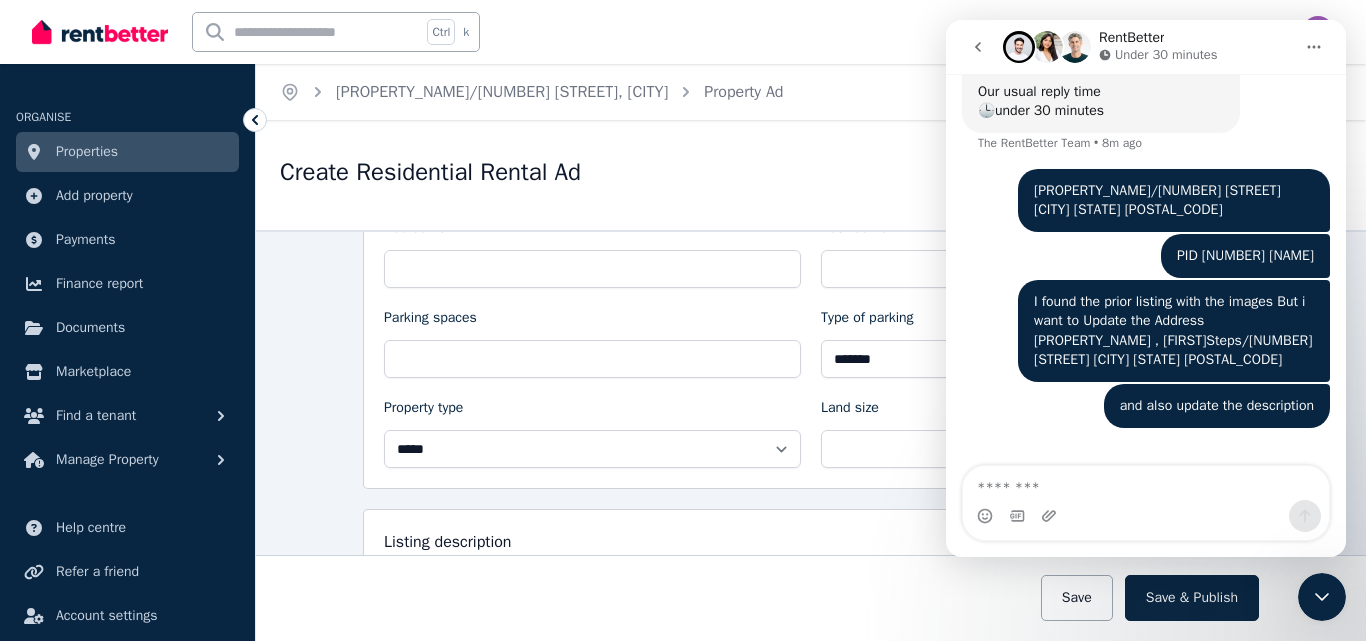 scroll, scrollTop: 592, scrollLeft: 0, axis: vertical 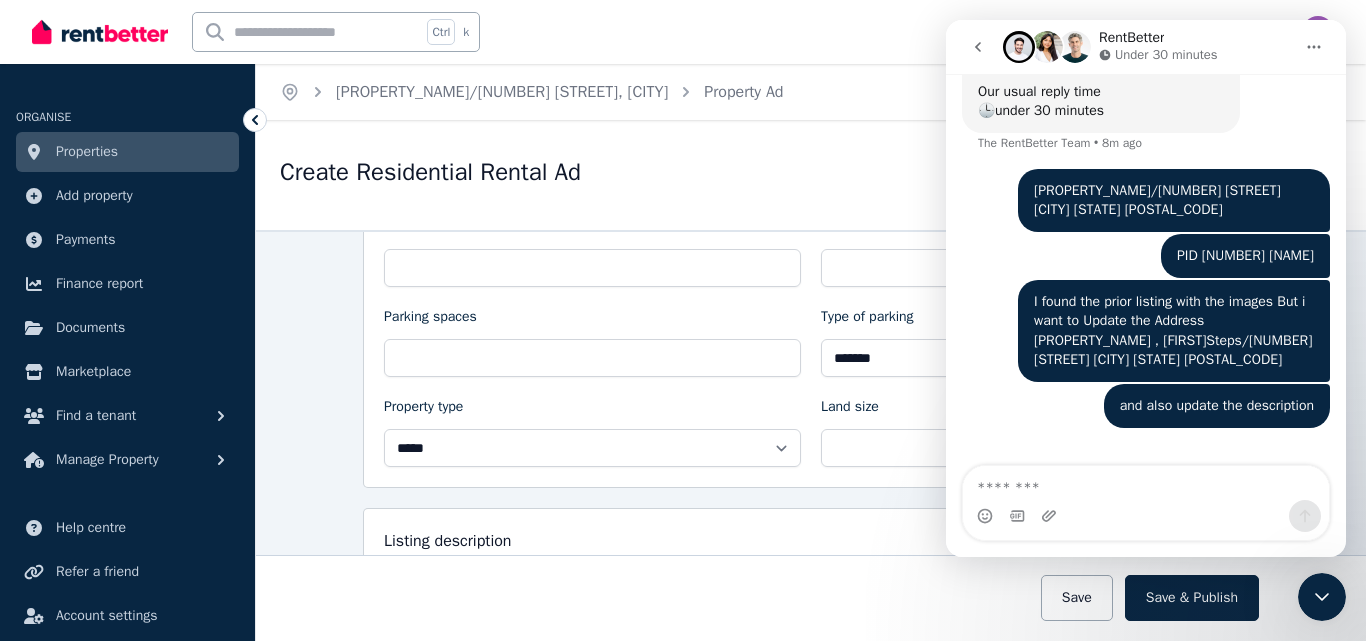 type on "*******" 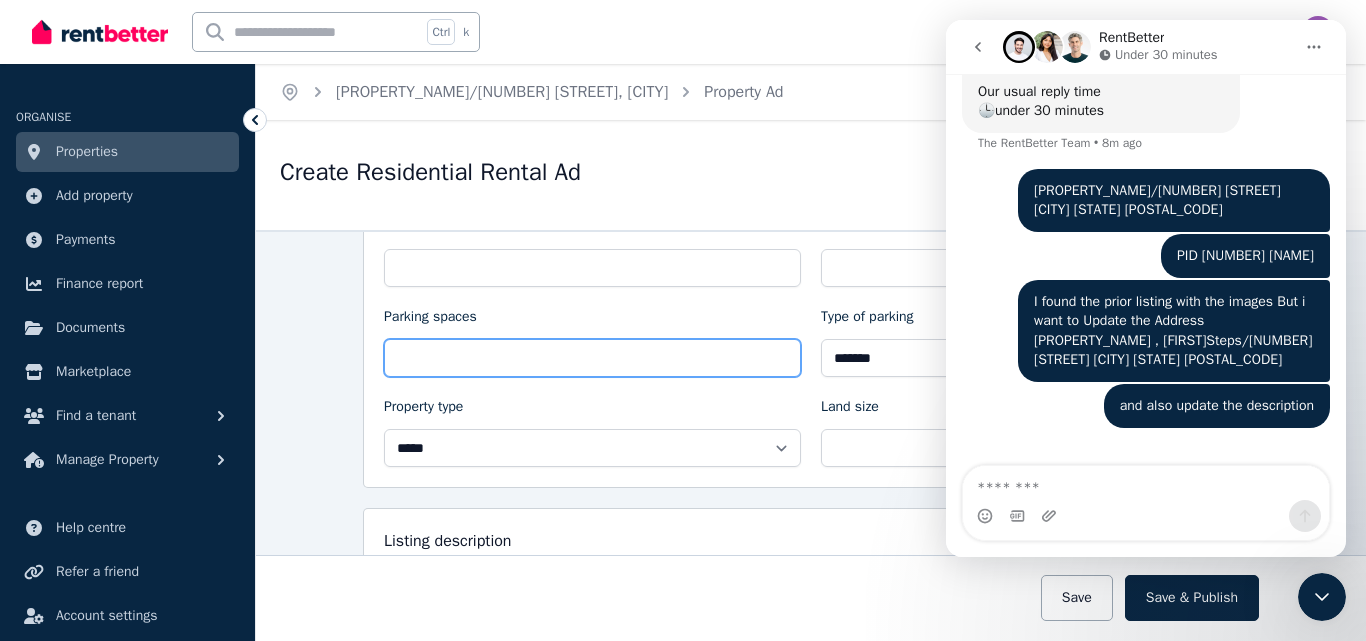 click on "Parking spaces" at bounding box center [592, 358] 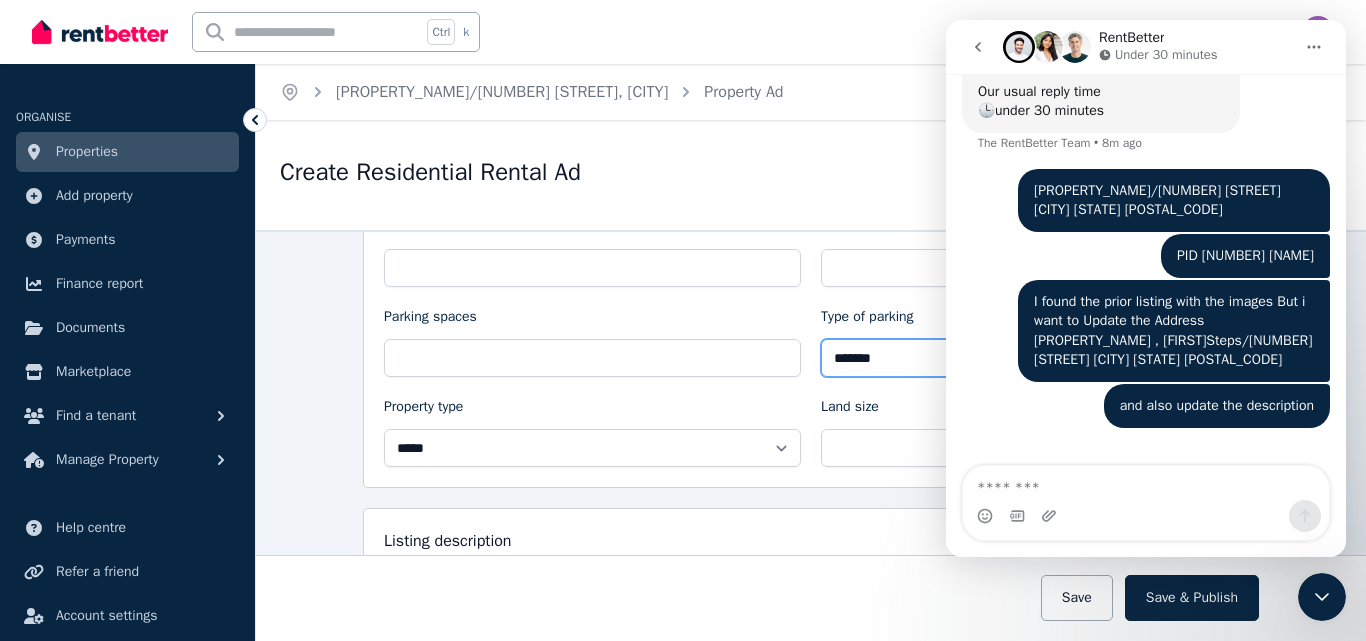 click on "**********" at bounding box center [1029, 358] 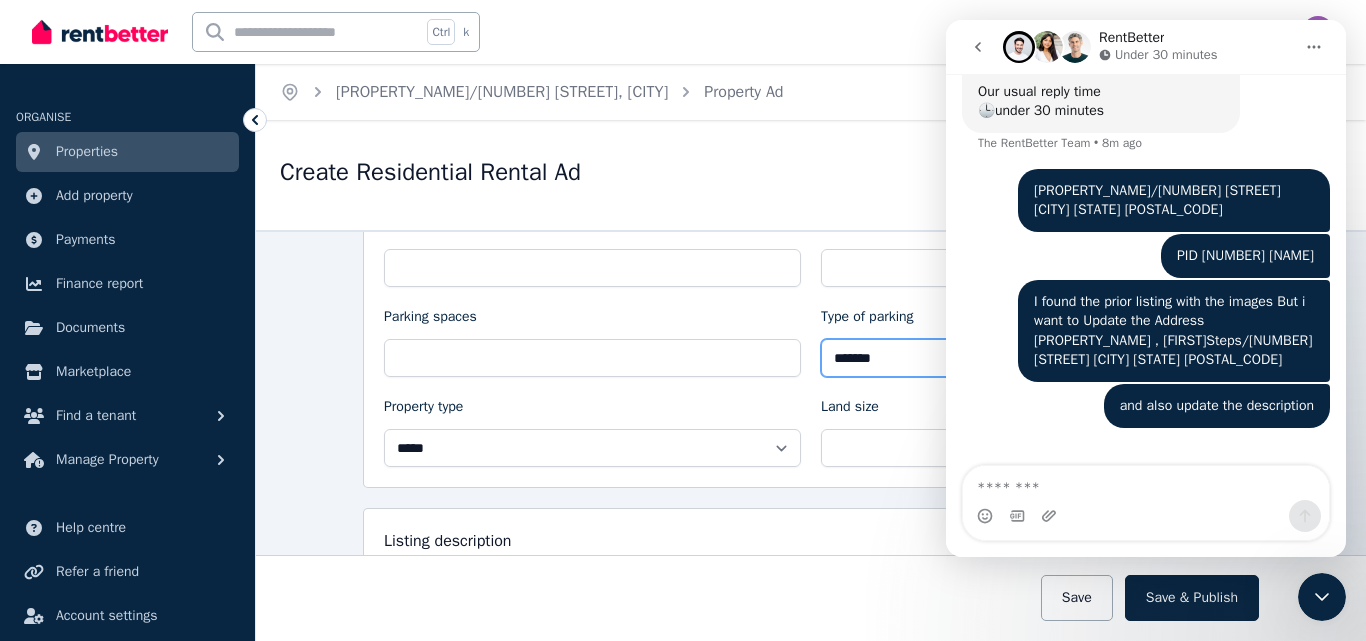 select on "**********" 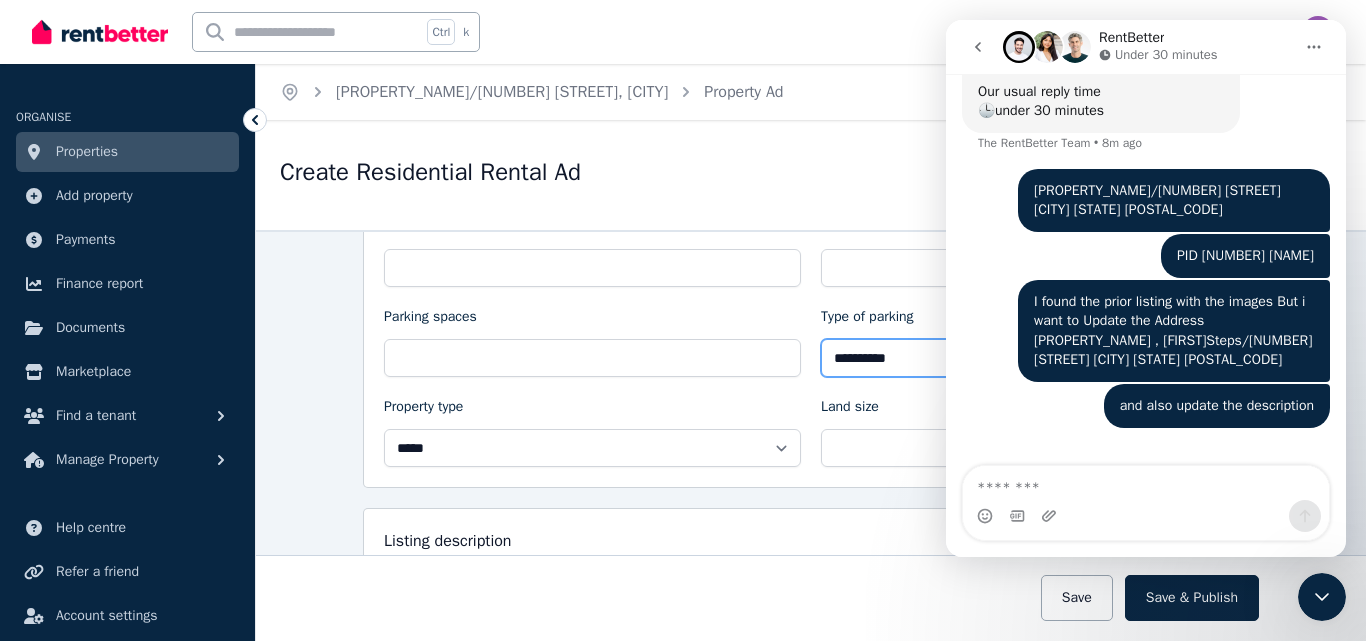 click on "**********" at bounding box center [1029, 358] 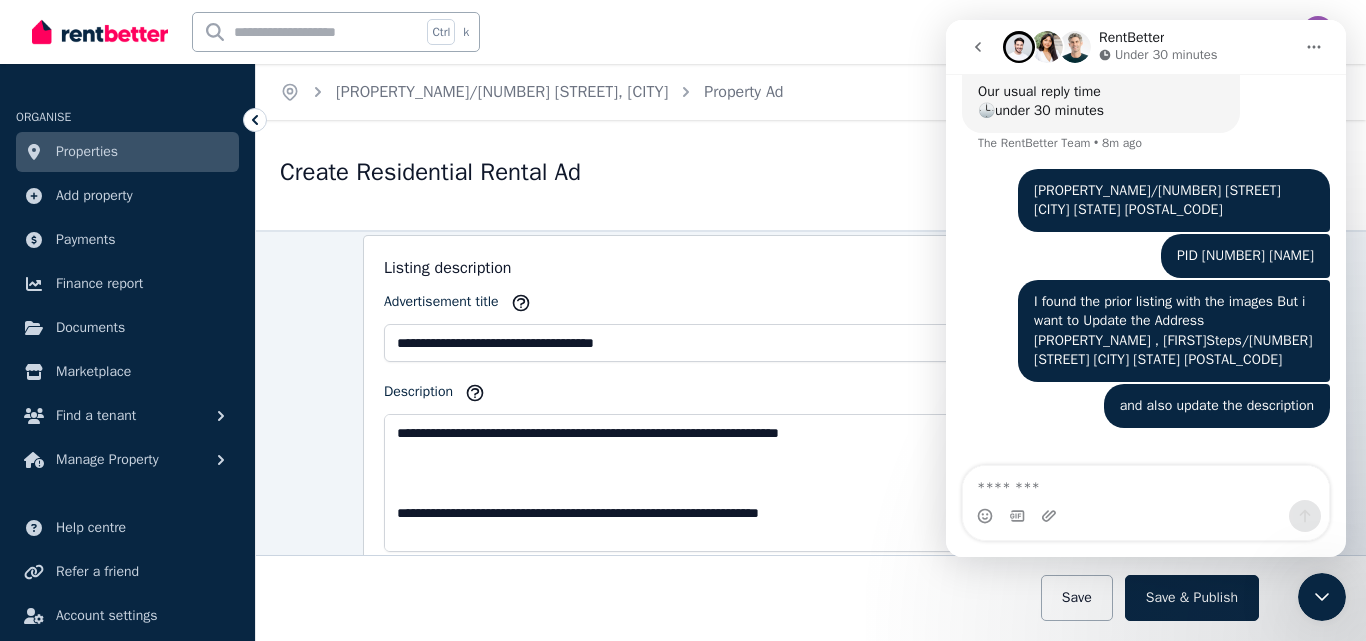 scroll, scrollTop: 898, scrollLeft: 0, axis: vertical 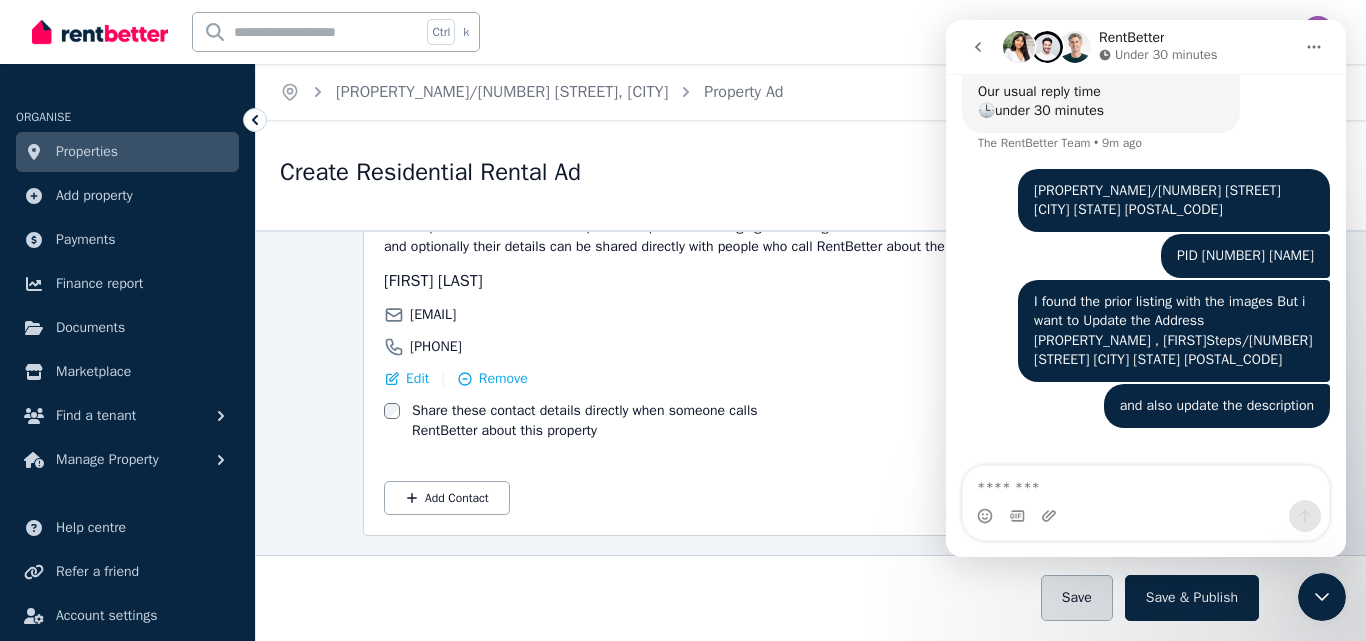 click on "Save" at bounding box center (1077, 598) 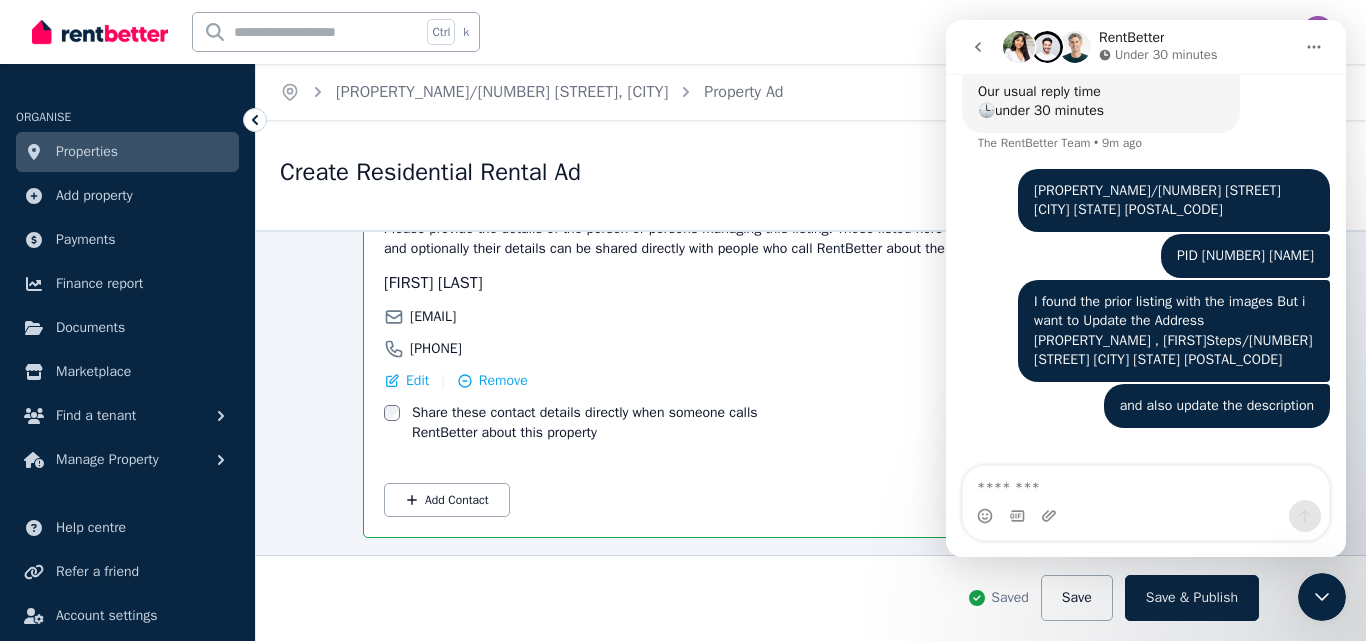 scroll, scrollTop: 3681, scrollLeft: 0, axis: vertical 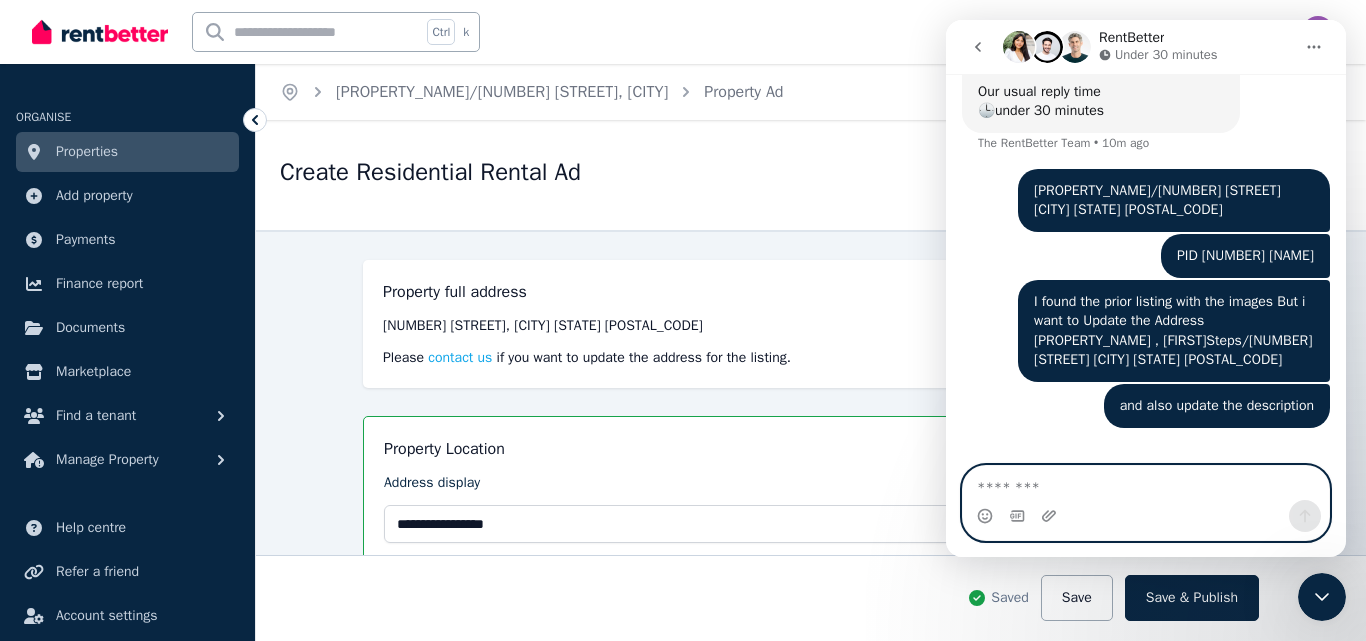 click at bounding box center (1146, 483) 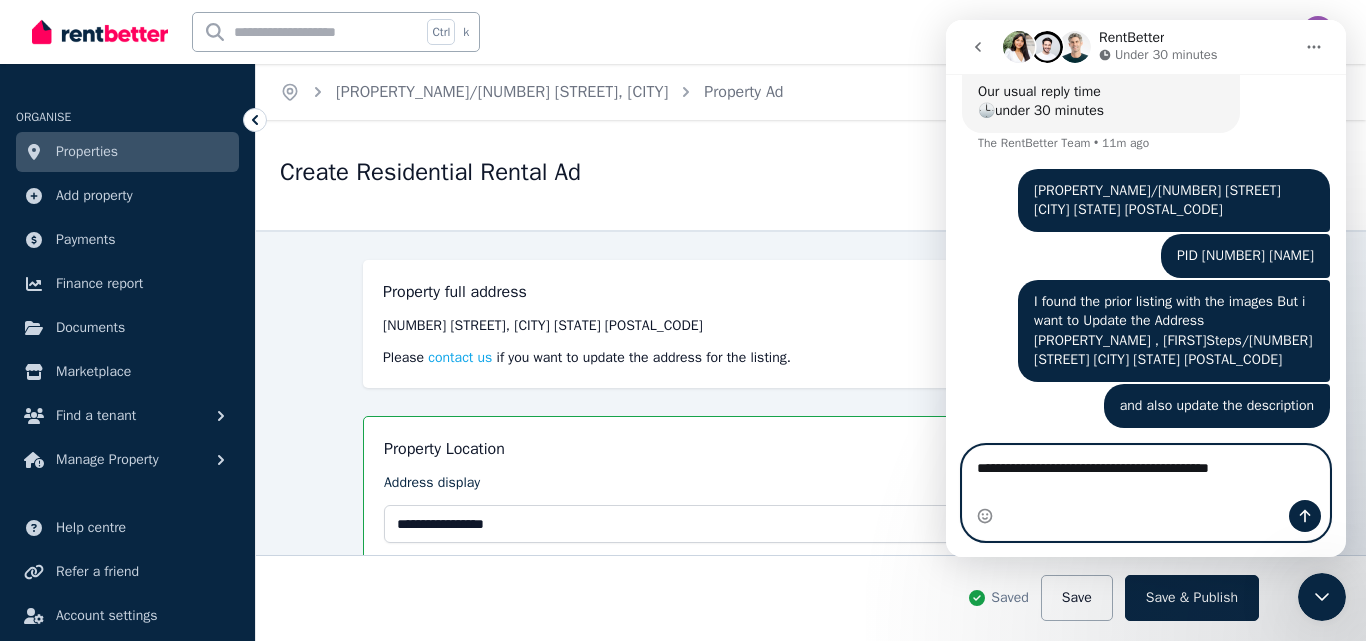 click on "**********" at bounding box center (1146, 463) 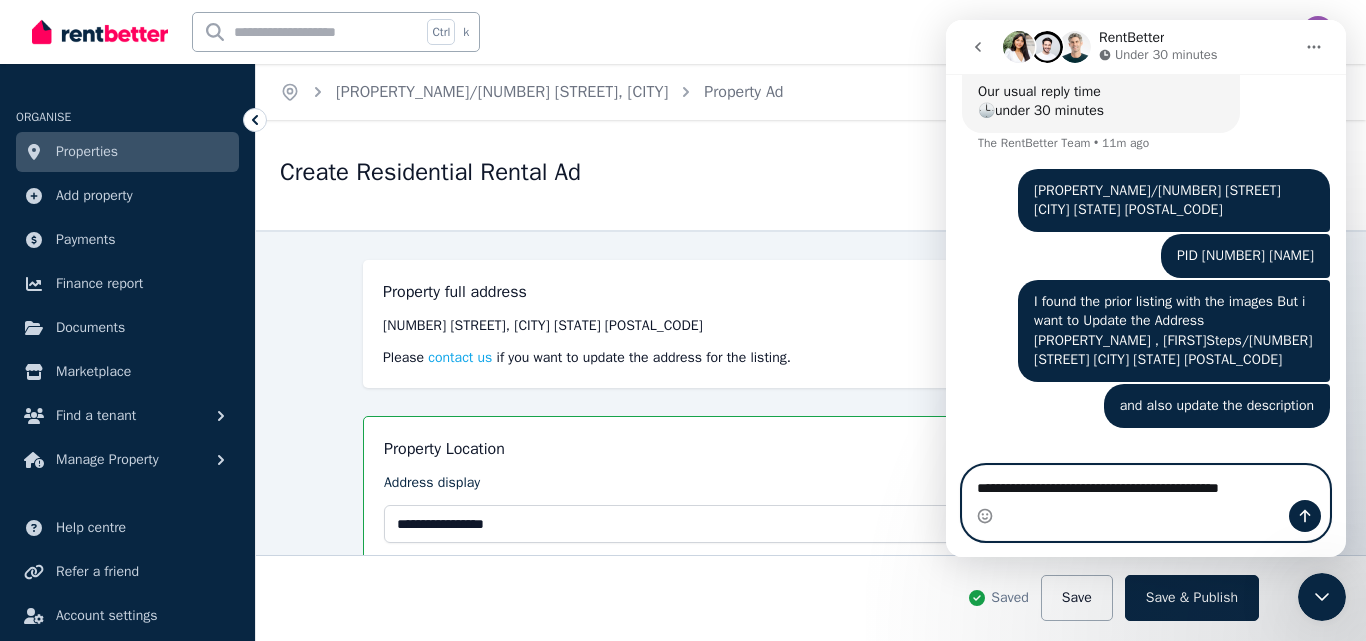 click on "**********" at bounding box center [1146, 483] 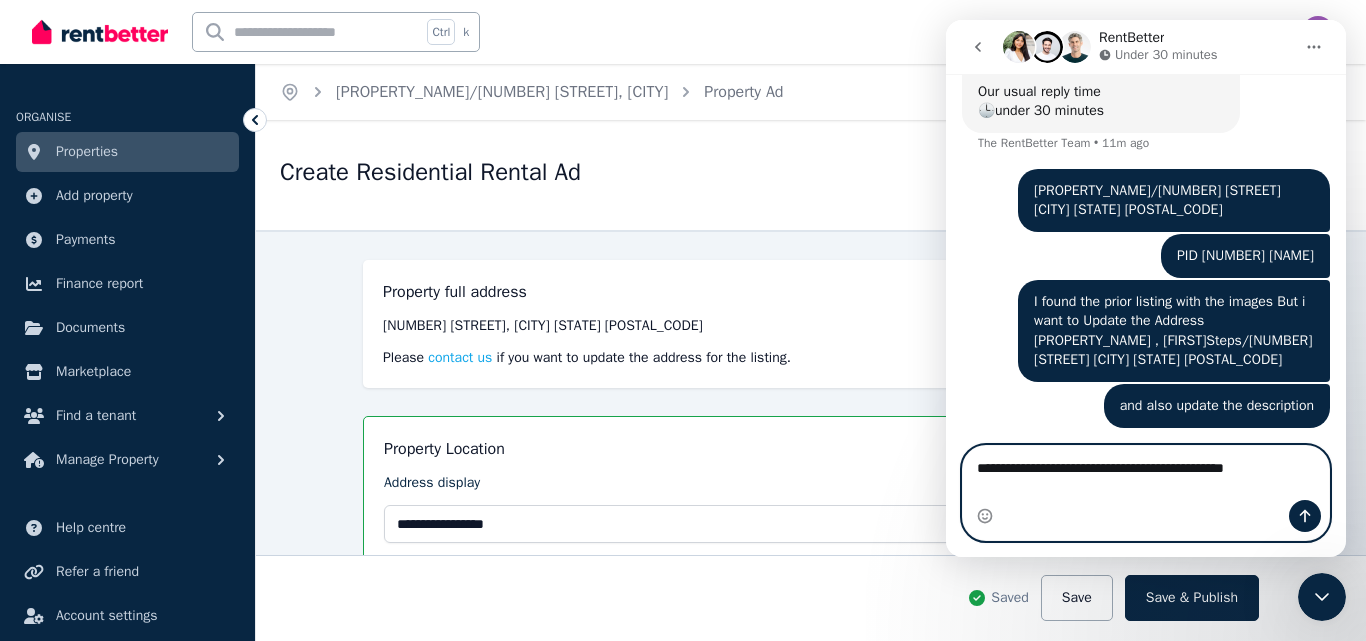 scroll, scrollTop: 1315, scrollLeft: 0, axis: vertical 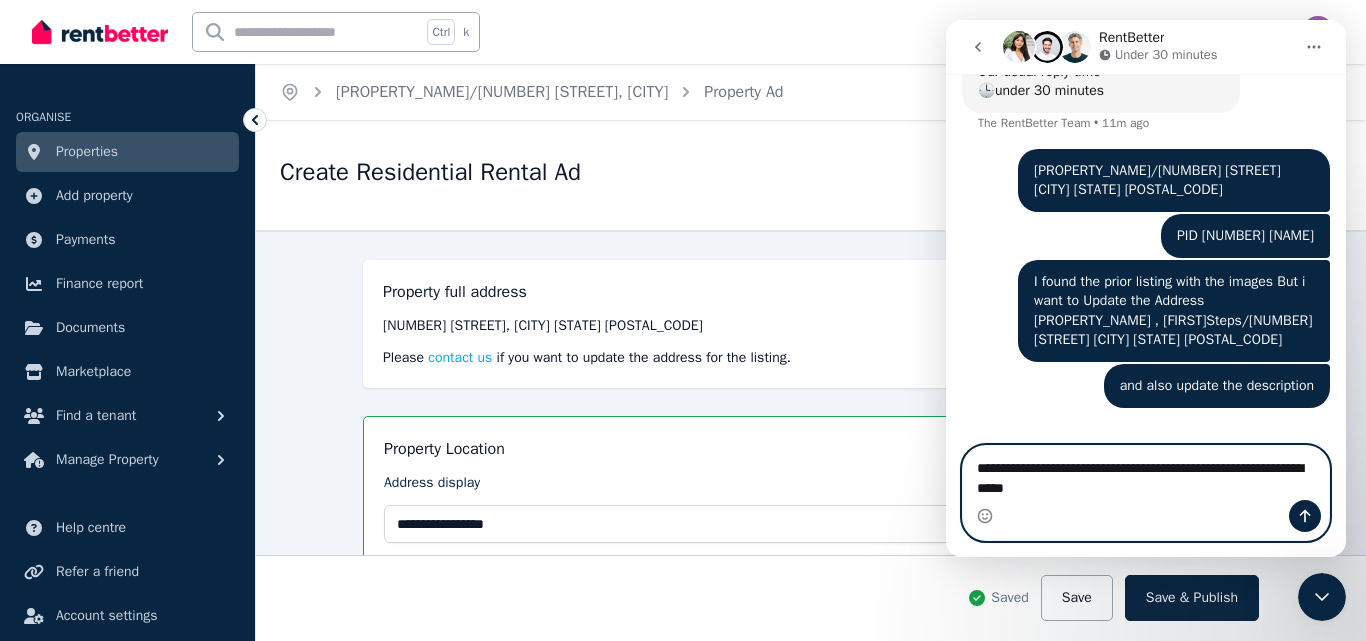 click on "**********" at bounding box center [1146, 473] 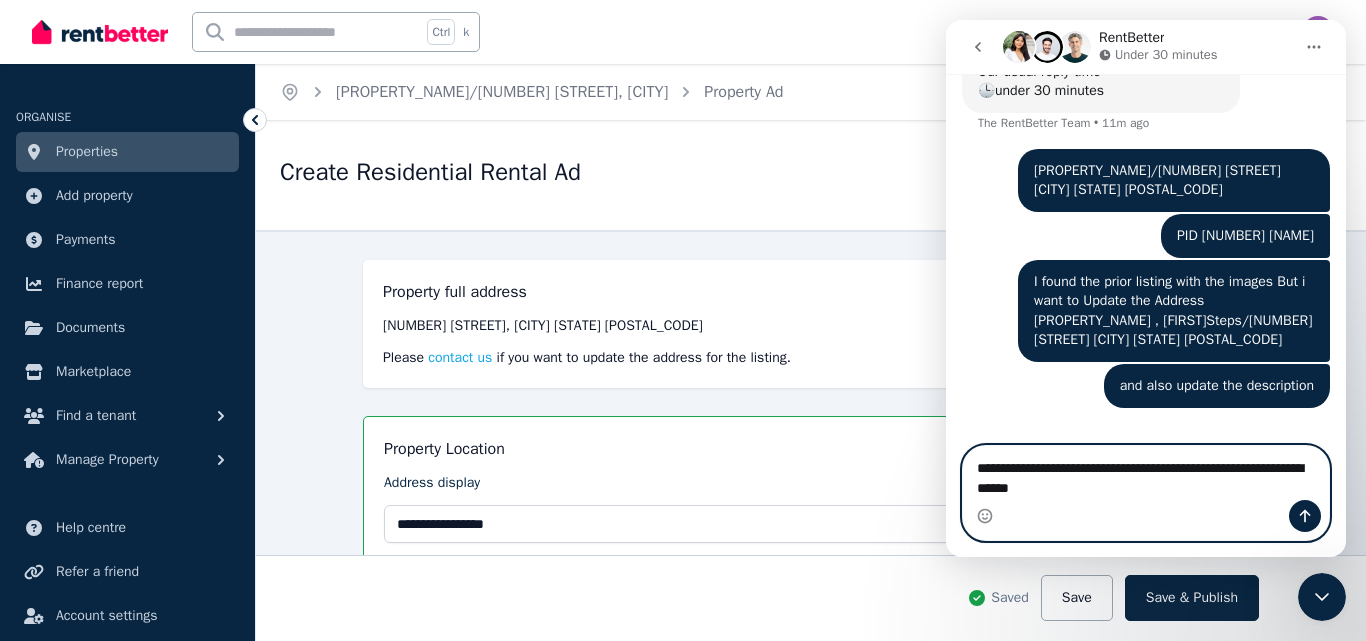 type on "**********" 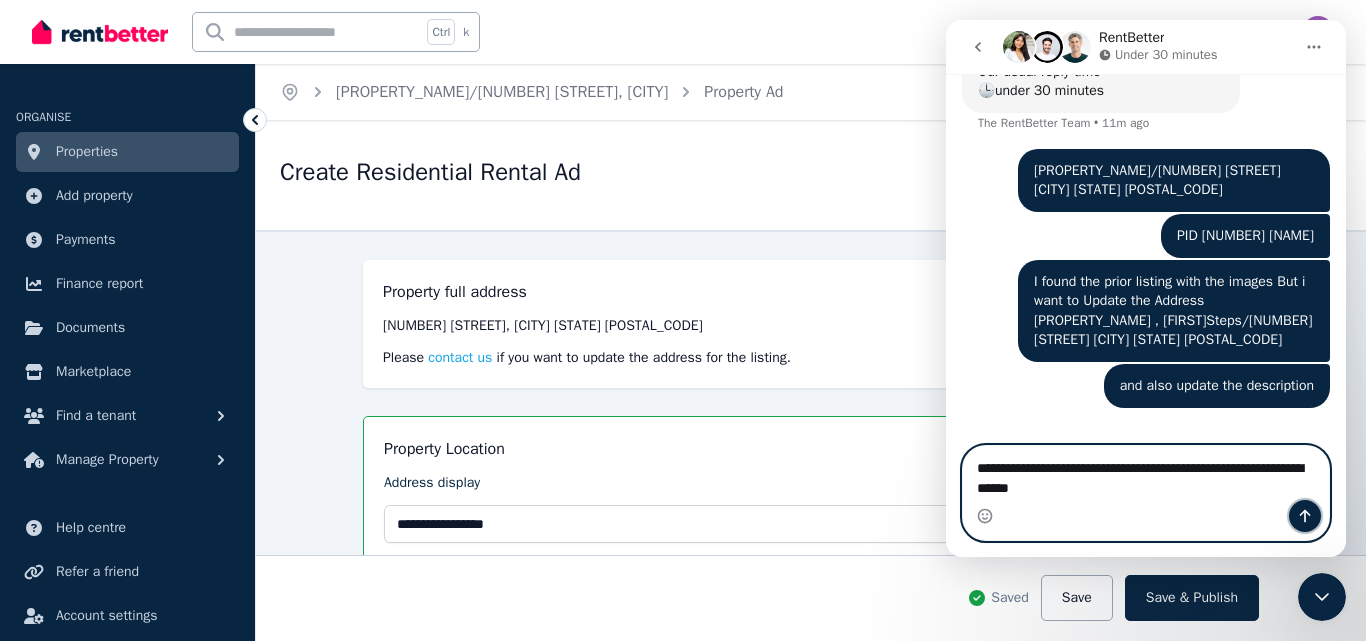 click 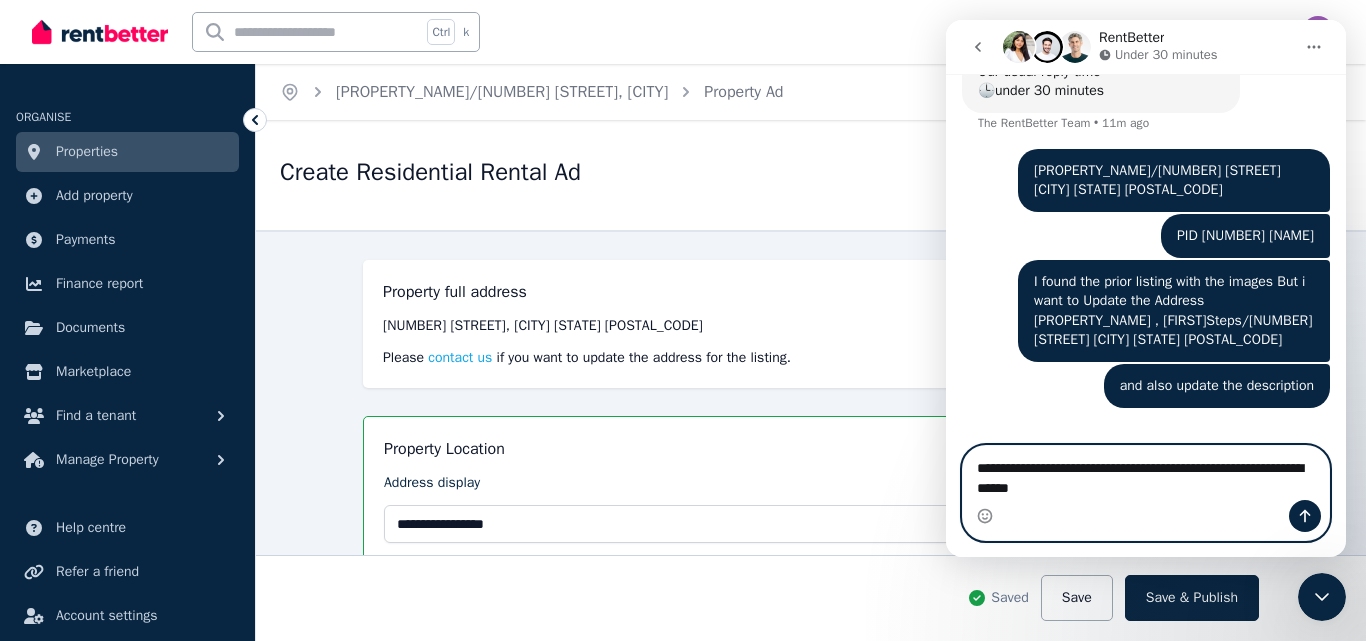 type 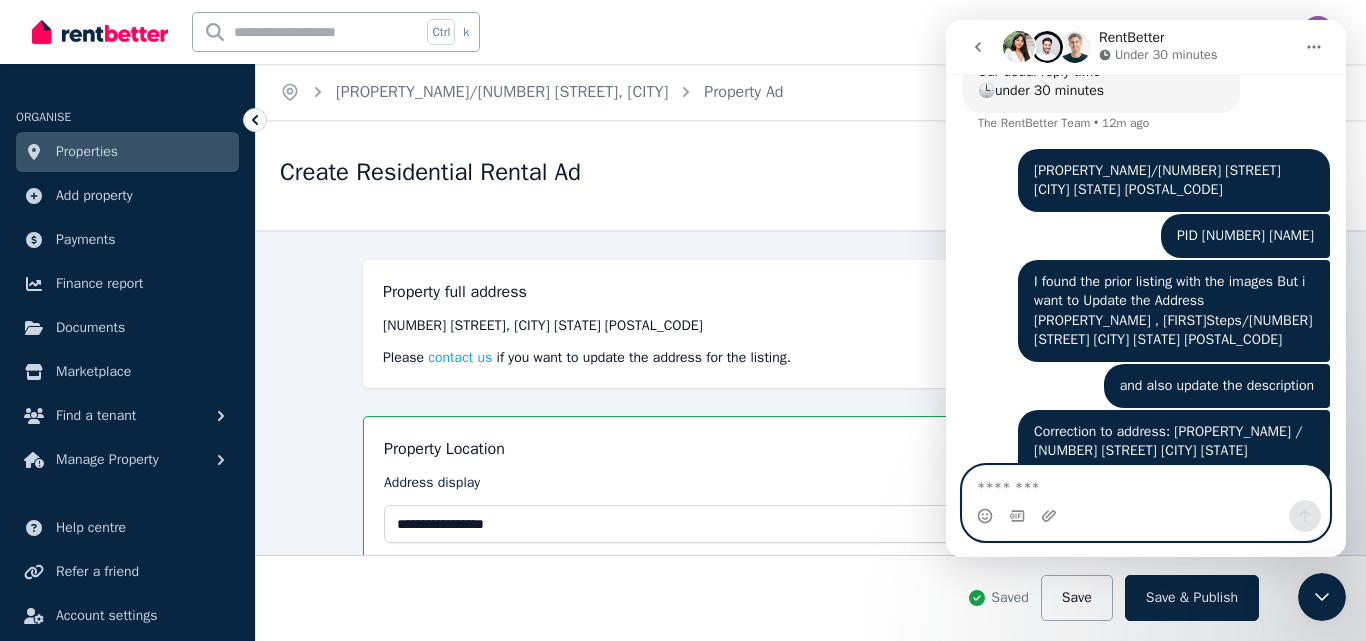 scroll, scrollTop: 1361, scrollLeft: 0, axis: vertical 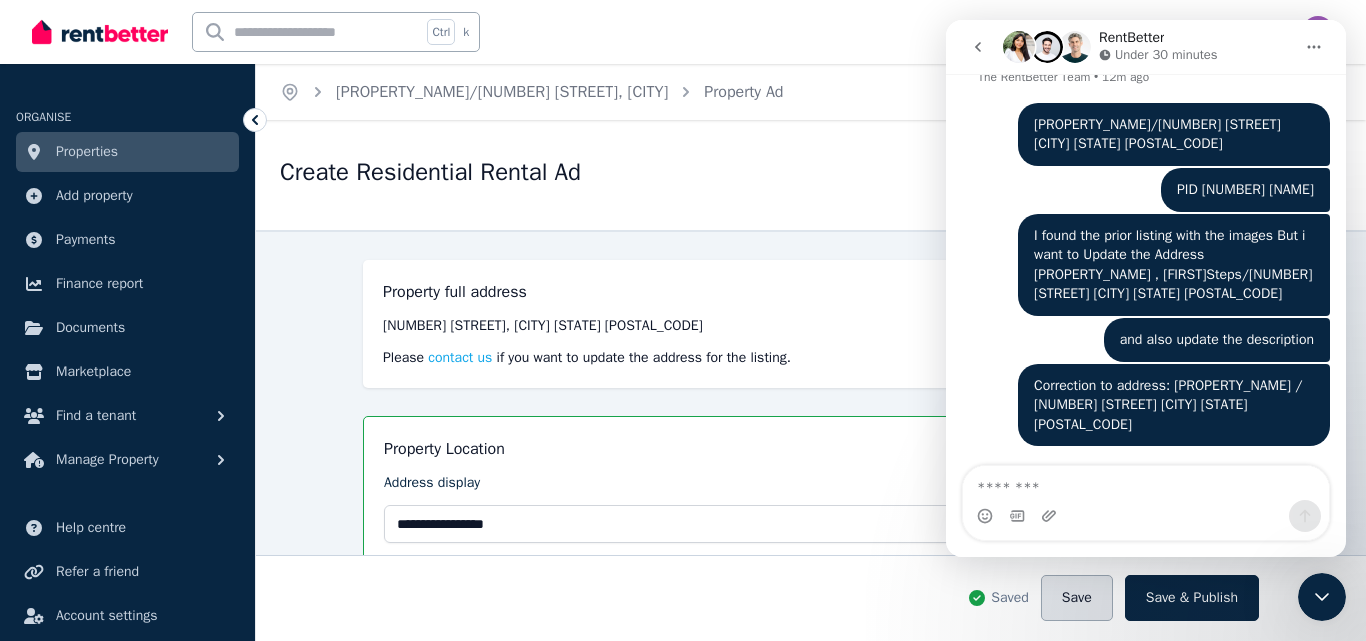 click on "Save" at bounding box center [1077, 598] 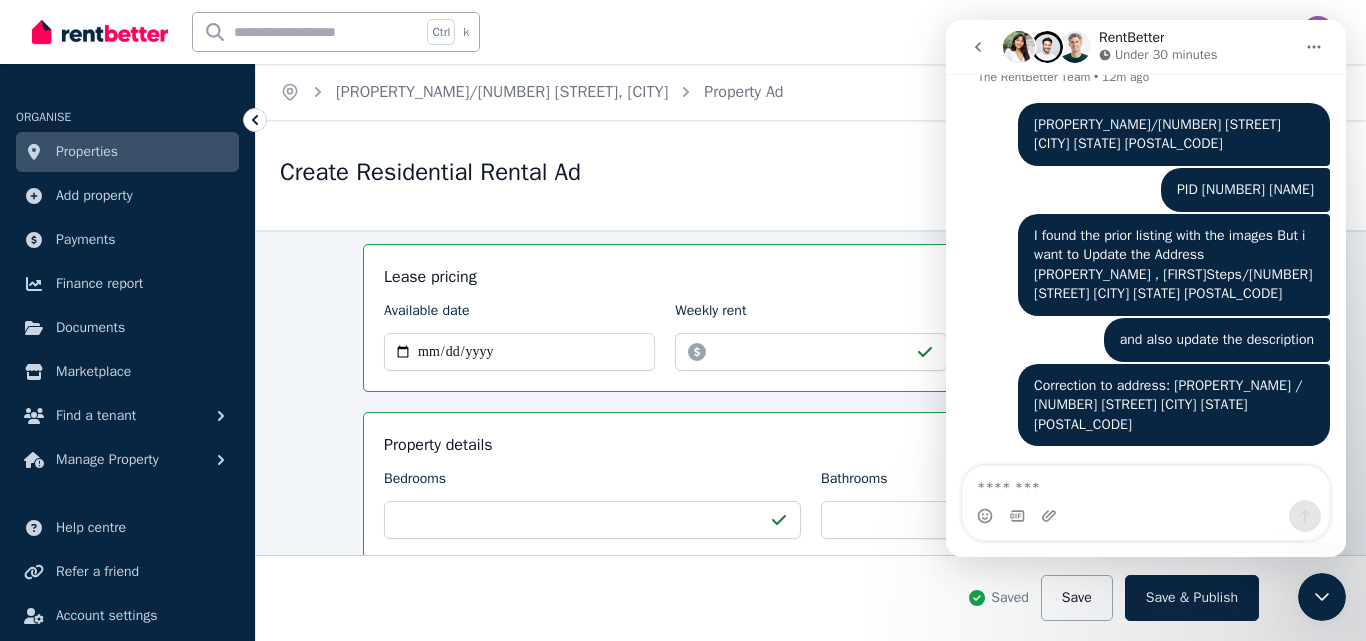 scroll, scrollTop: 351, scrollLeft: 0, axis: vertical 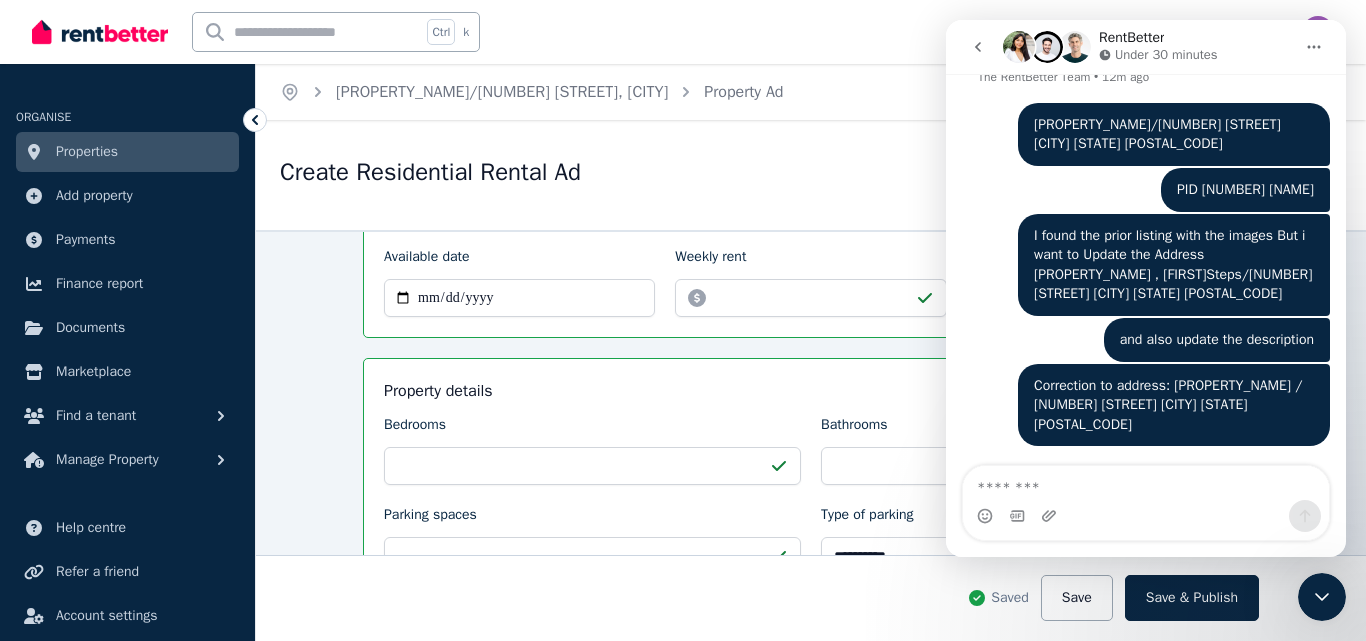 click 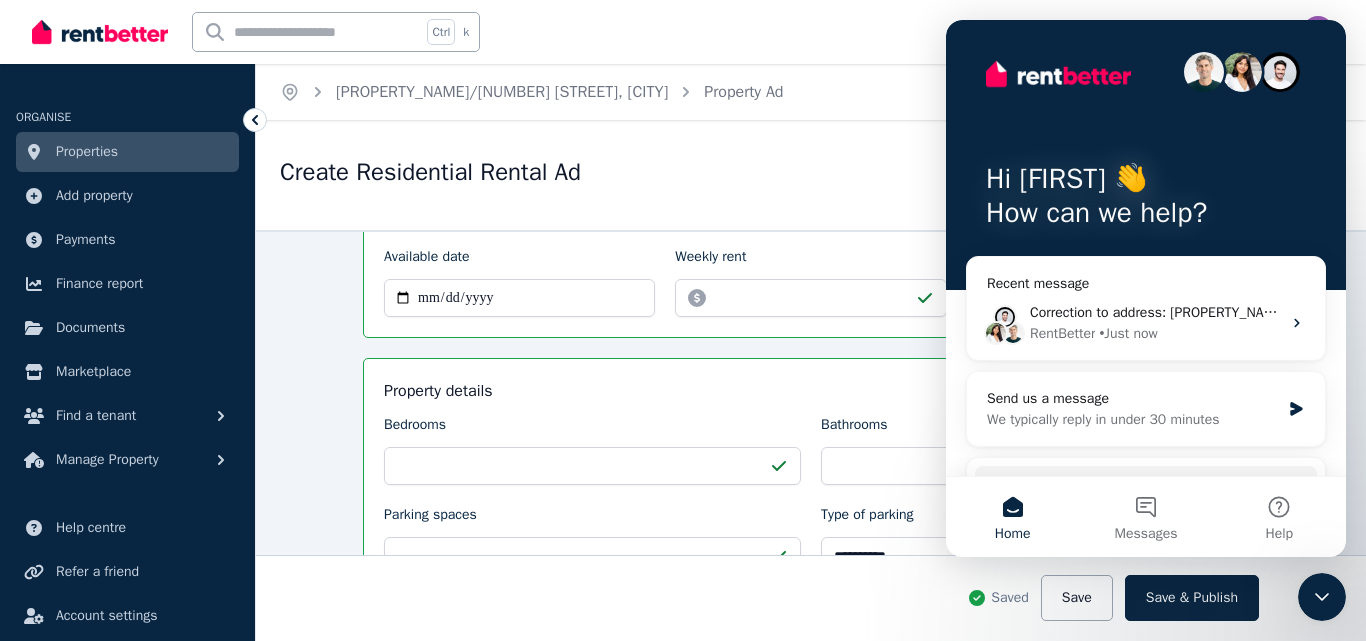 scroll, scrollTop: 0, scrollLeft: 0, axis: both 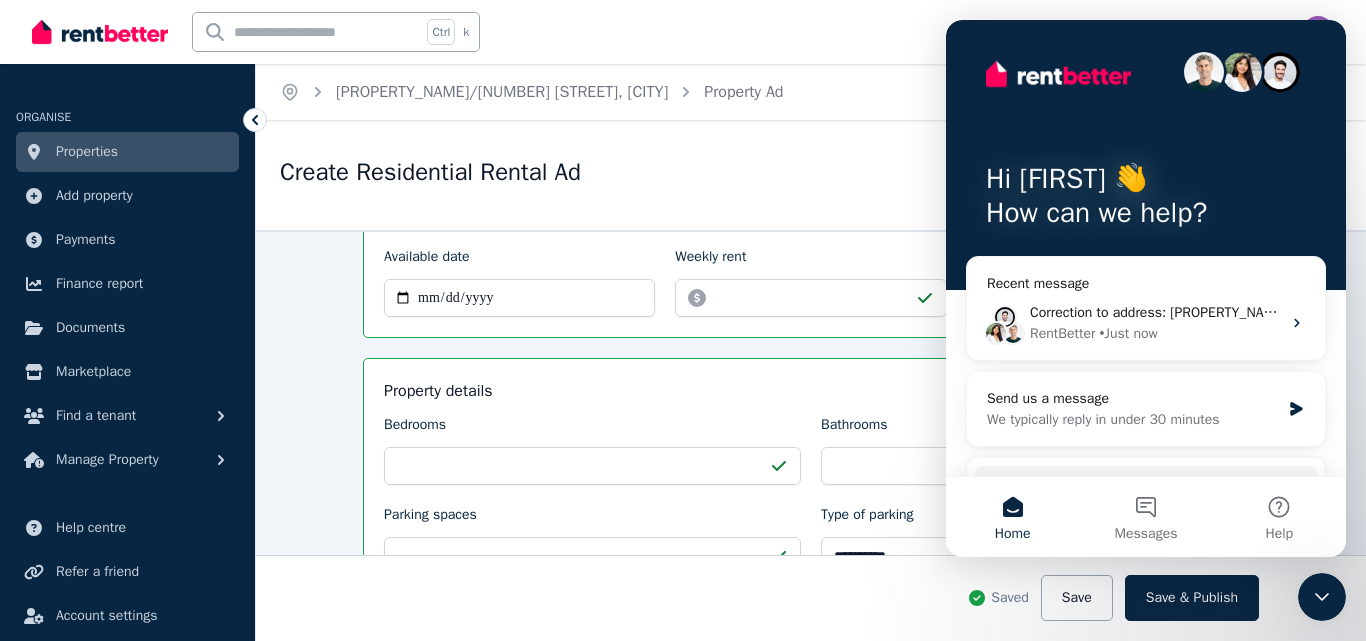 click on "Hi [NAME] 👋 How can we help?" at bounding box center (1146, 155) 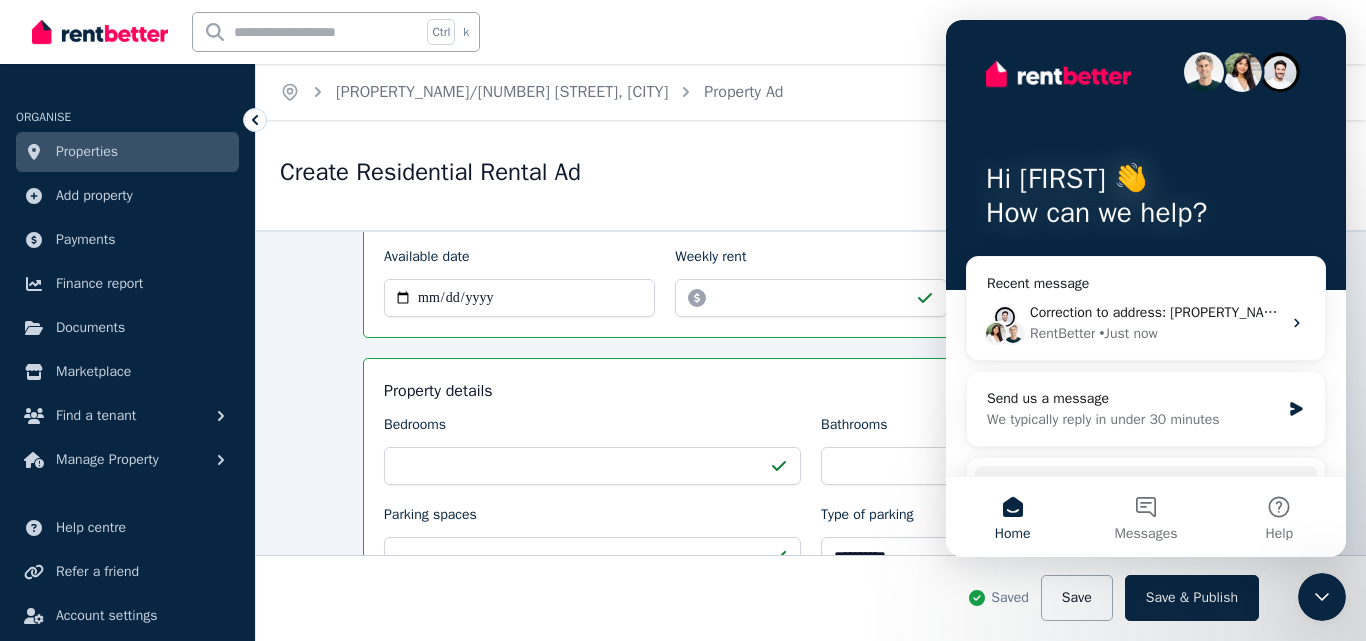 click on "Create Residential Rental Ad" at bounding box center [634, 175] 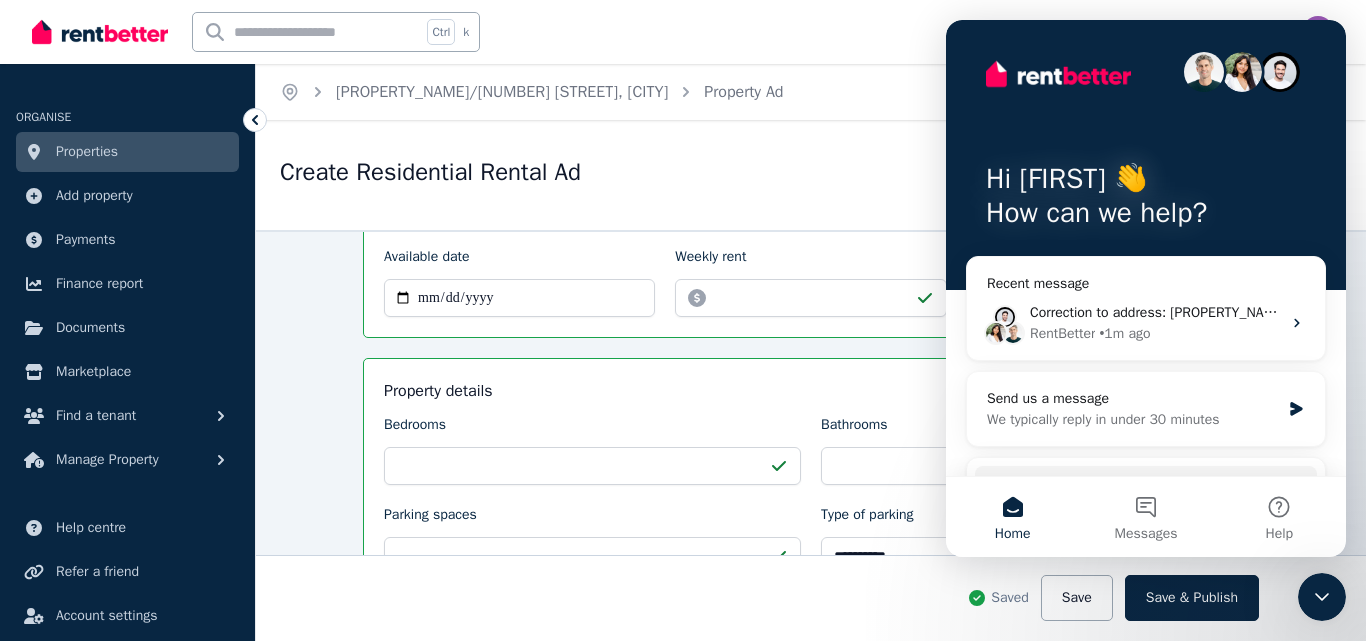 click 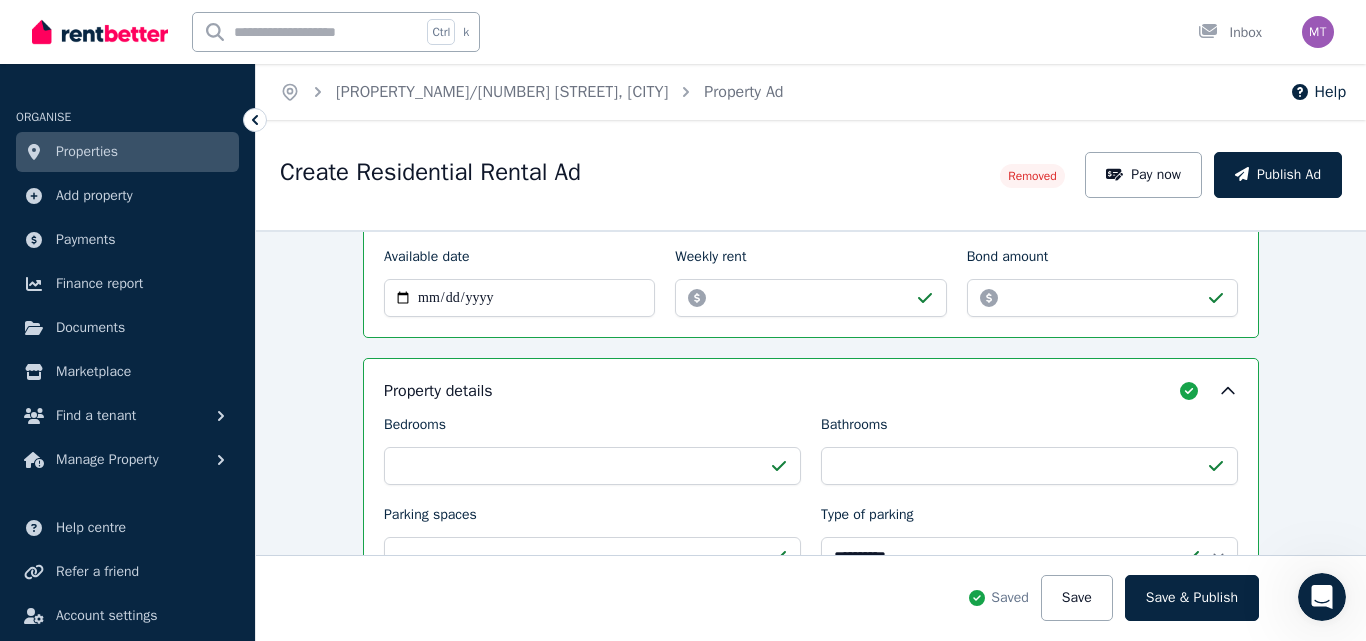 scroll, scrollTop: 0, scrollLeft: 0, axis: both 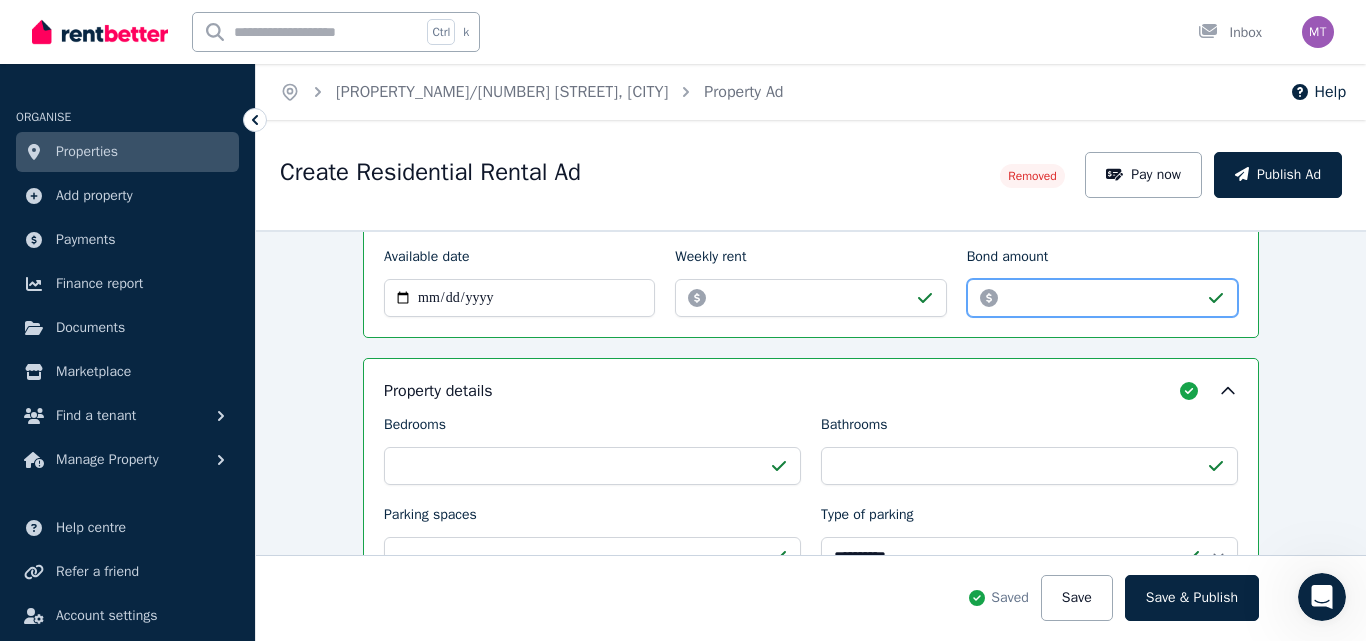 click on "*******" at bounding box center [1102, 298] 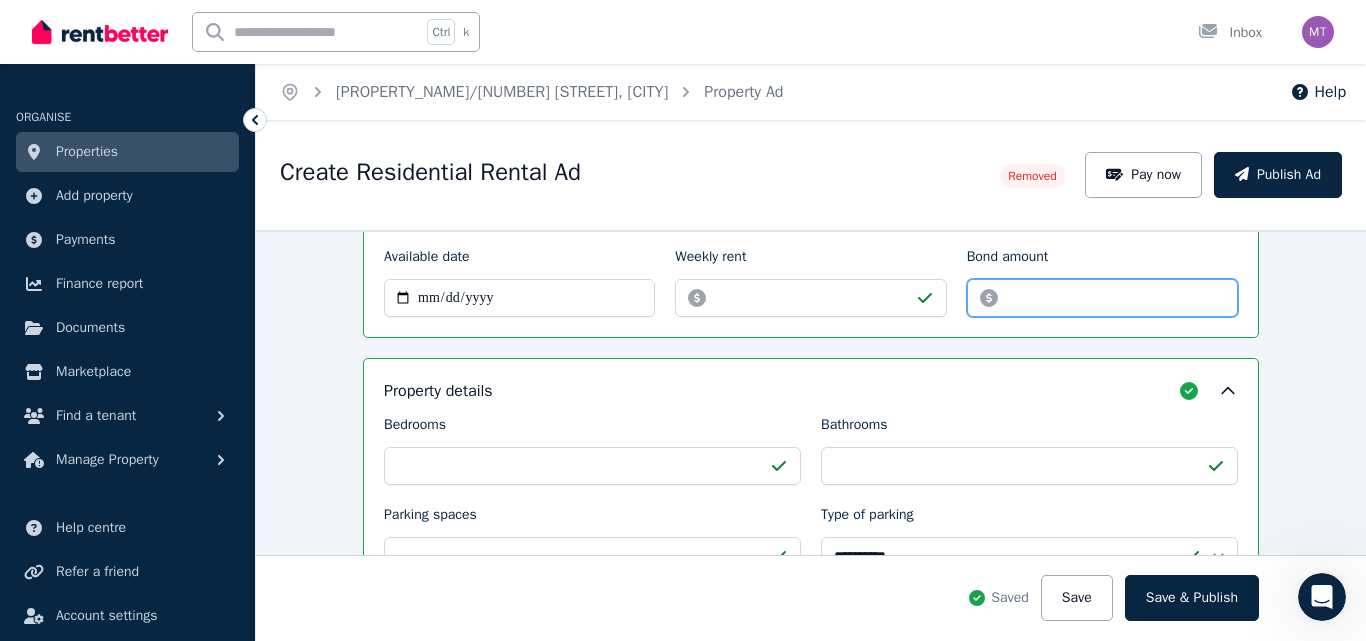 click on "*******" at bounding box center (1102, 298) 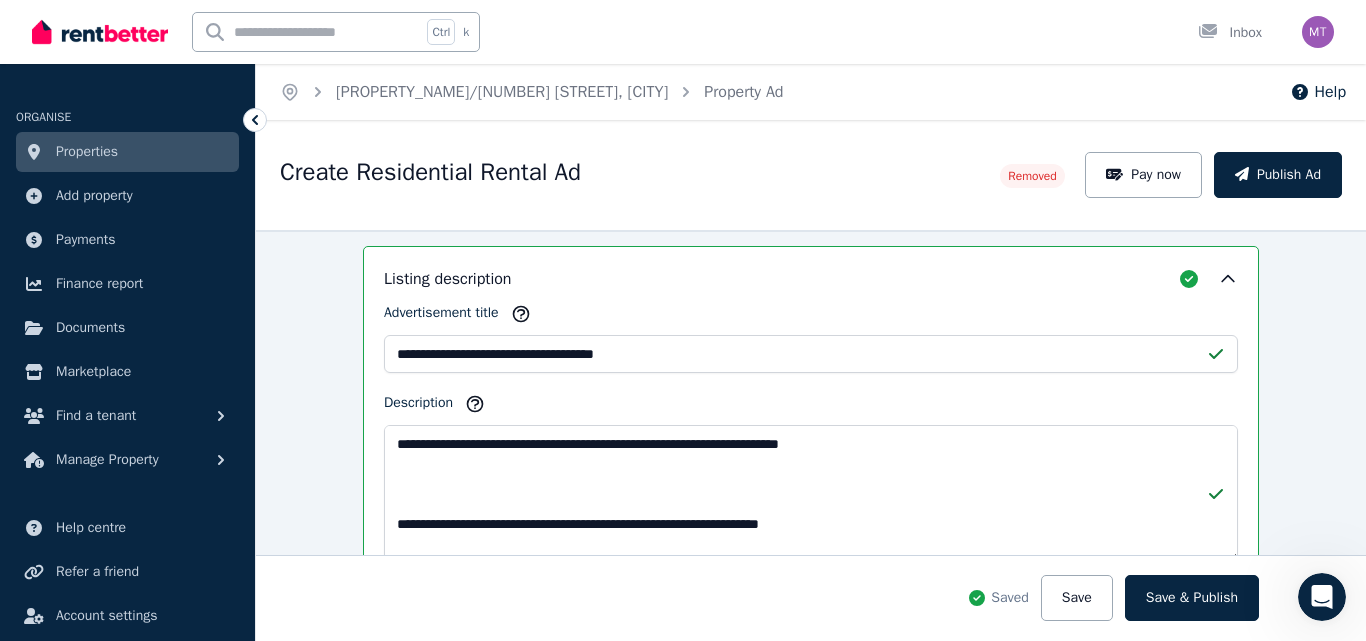 scroll, scrollTop: 887, scrollLeft: 0, axis: vertical 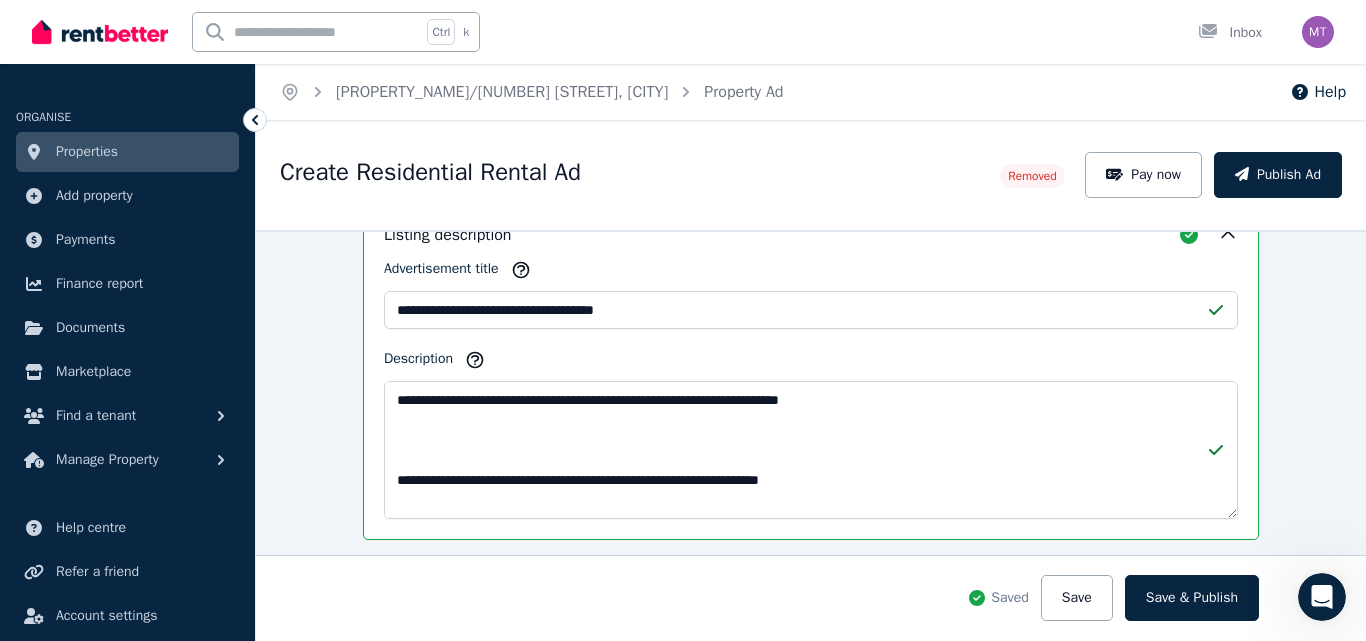 type on "*******" 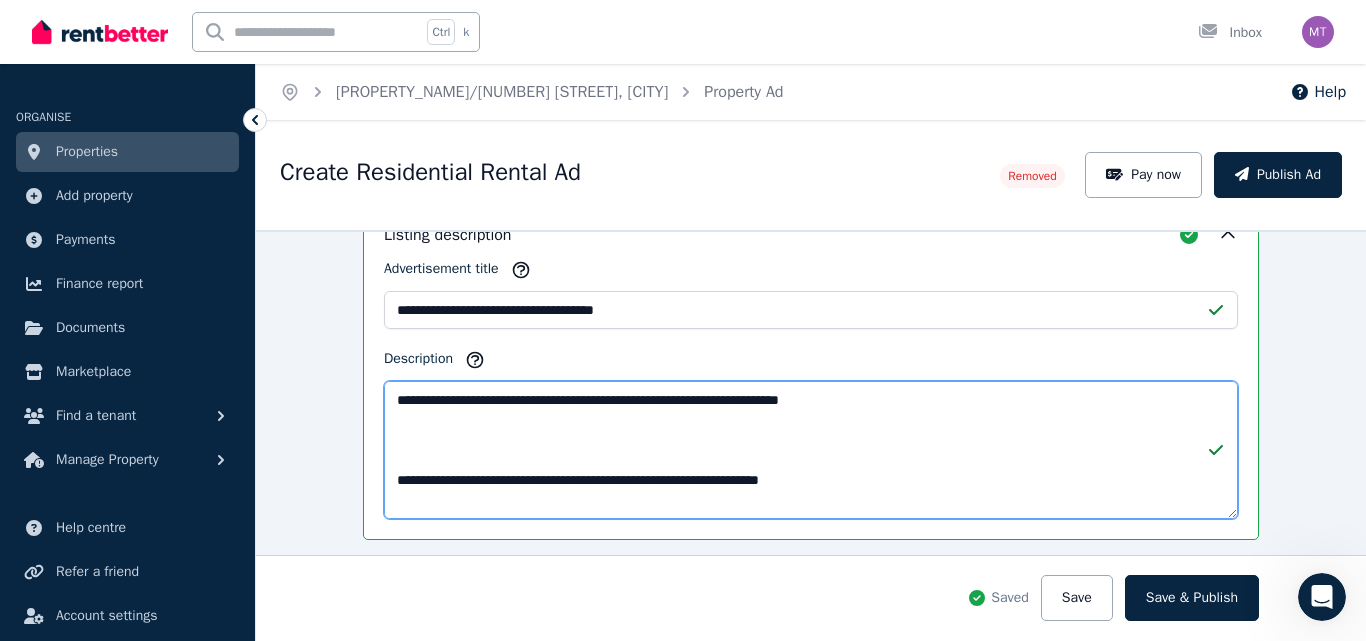 scroll, scrollTop: 27, scrollLeft: 0, axis: vertical 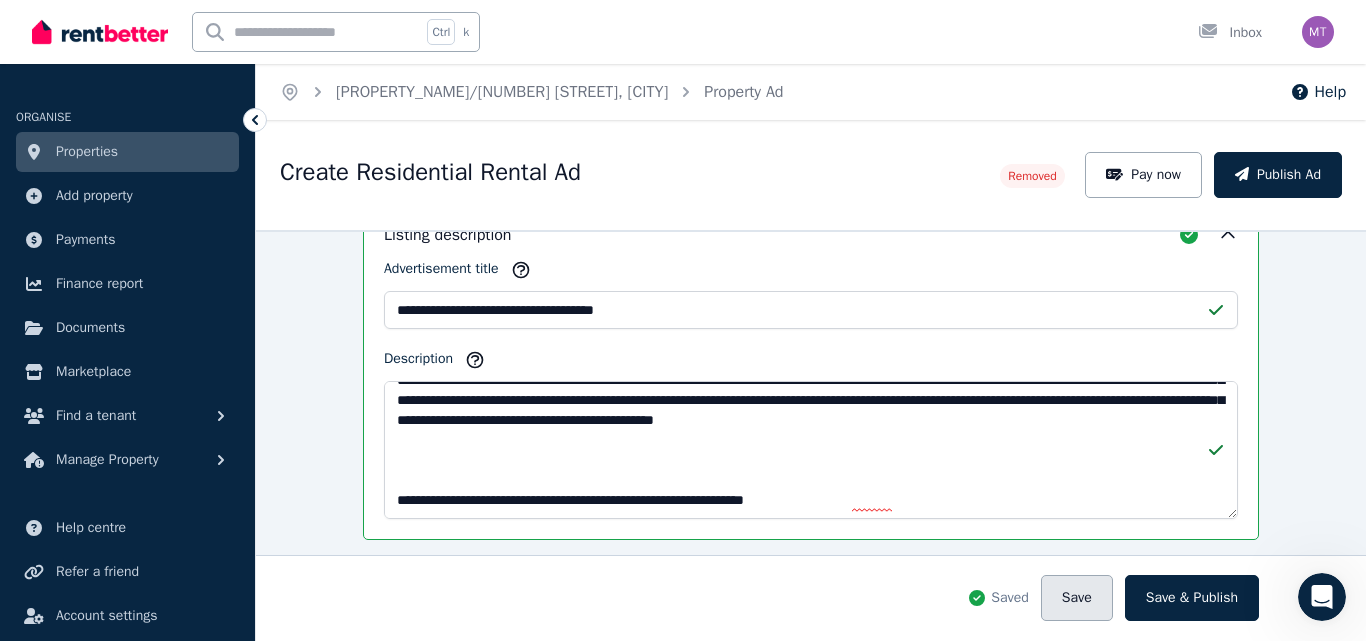 click on "Save" at bounding box center [1077, 598] 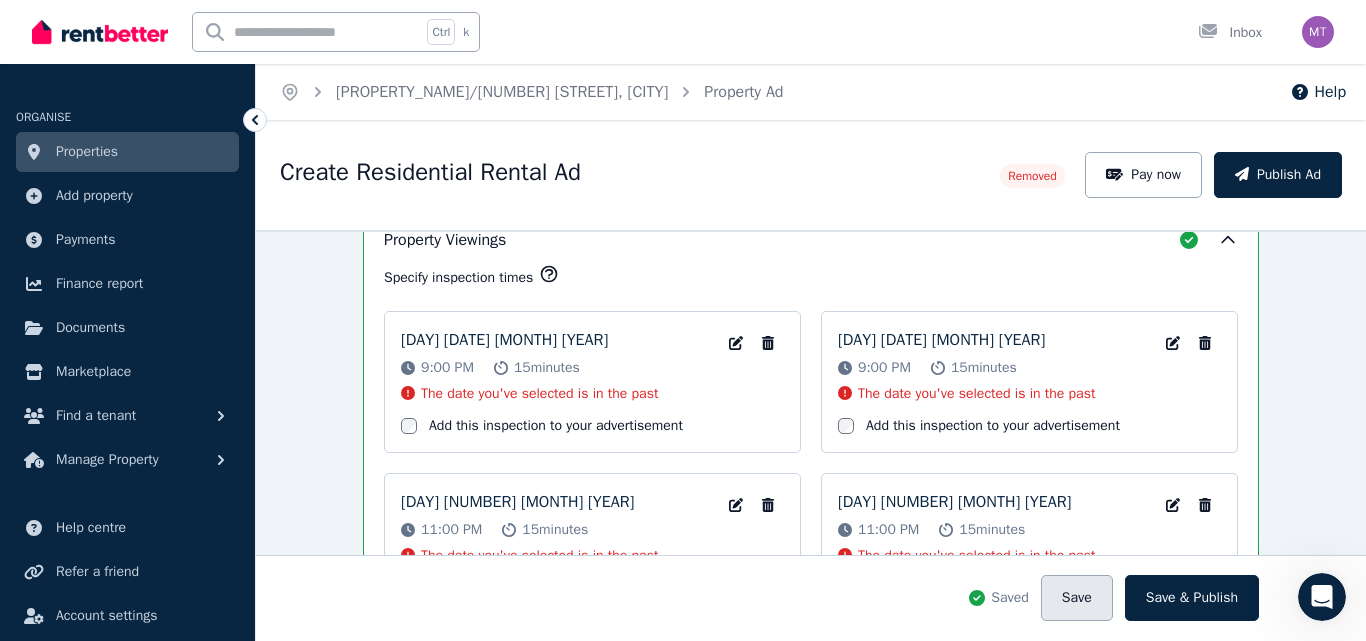 click on "Save" at bounding box center [1077, 598] 